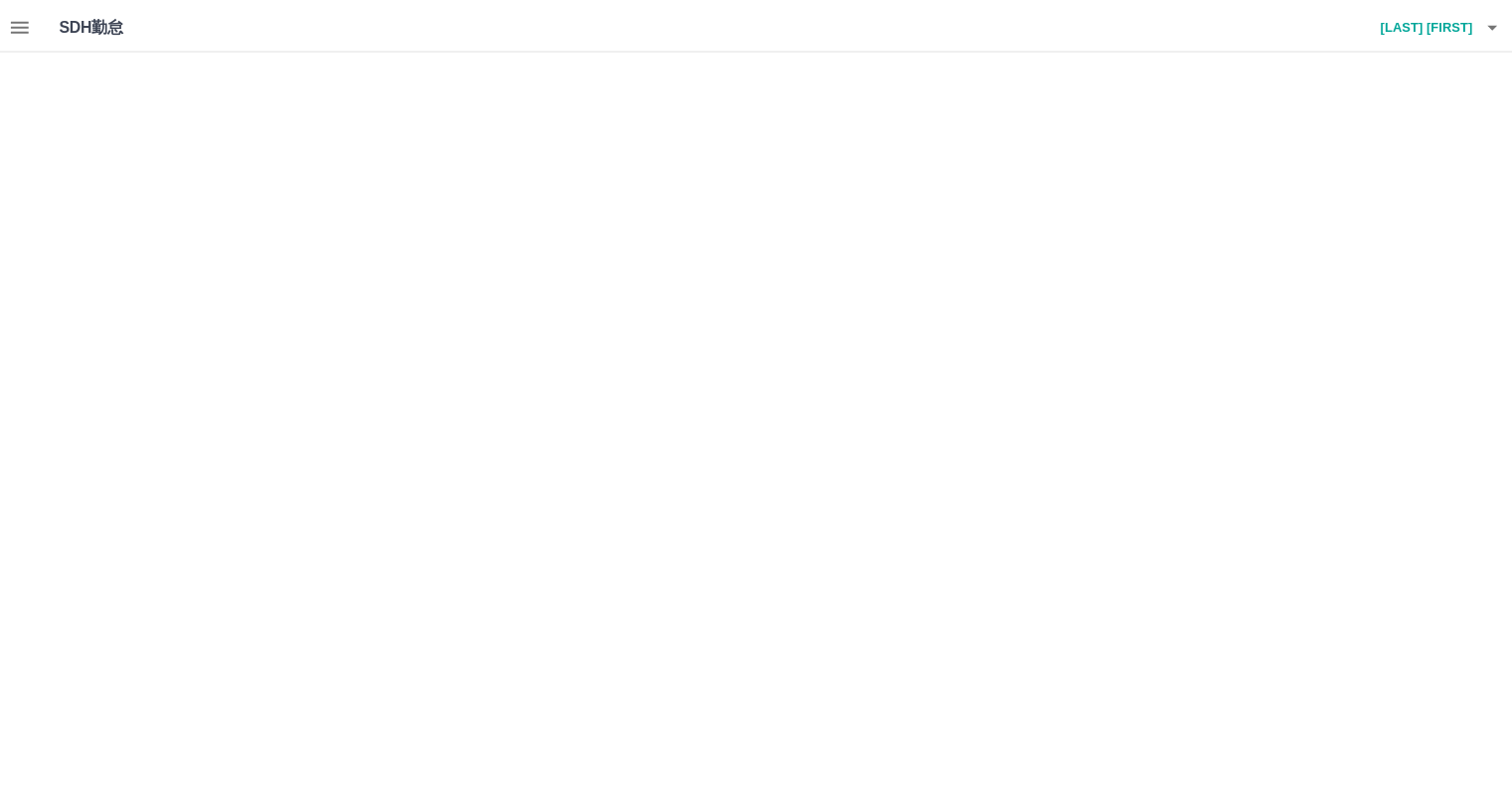 scroll, scrollTop: 0, scrollLeft: 0, axis: both 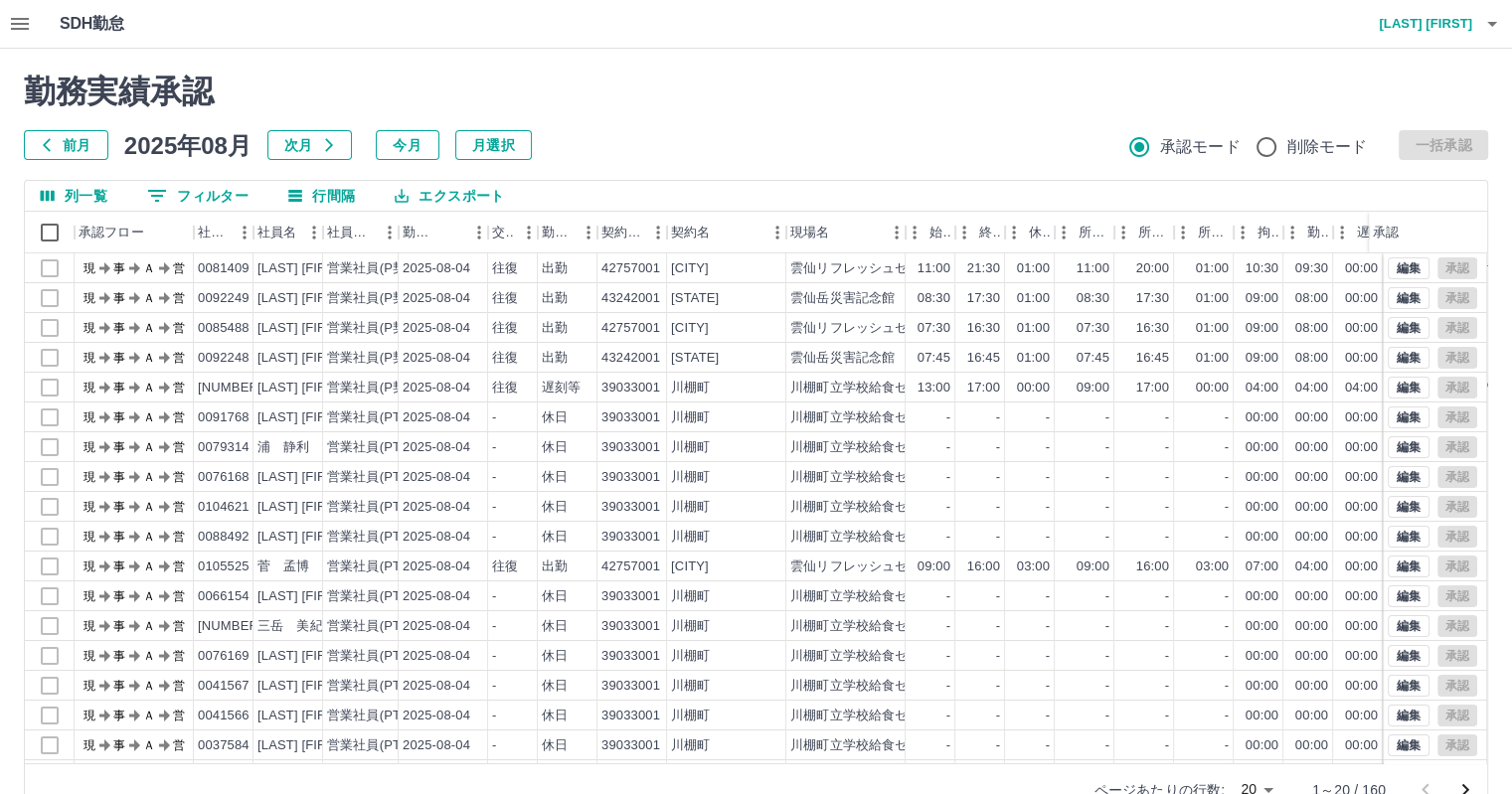 click on "前月" at bounding box center [66, 145] 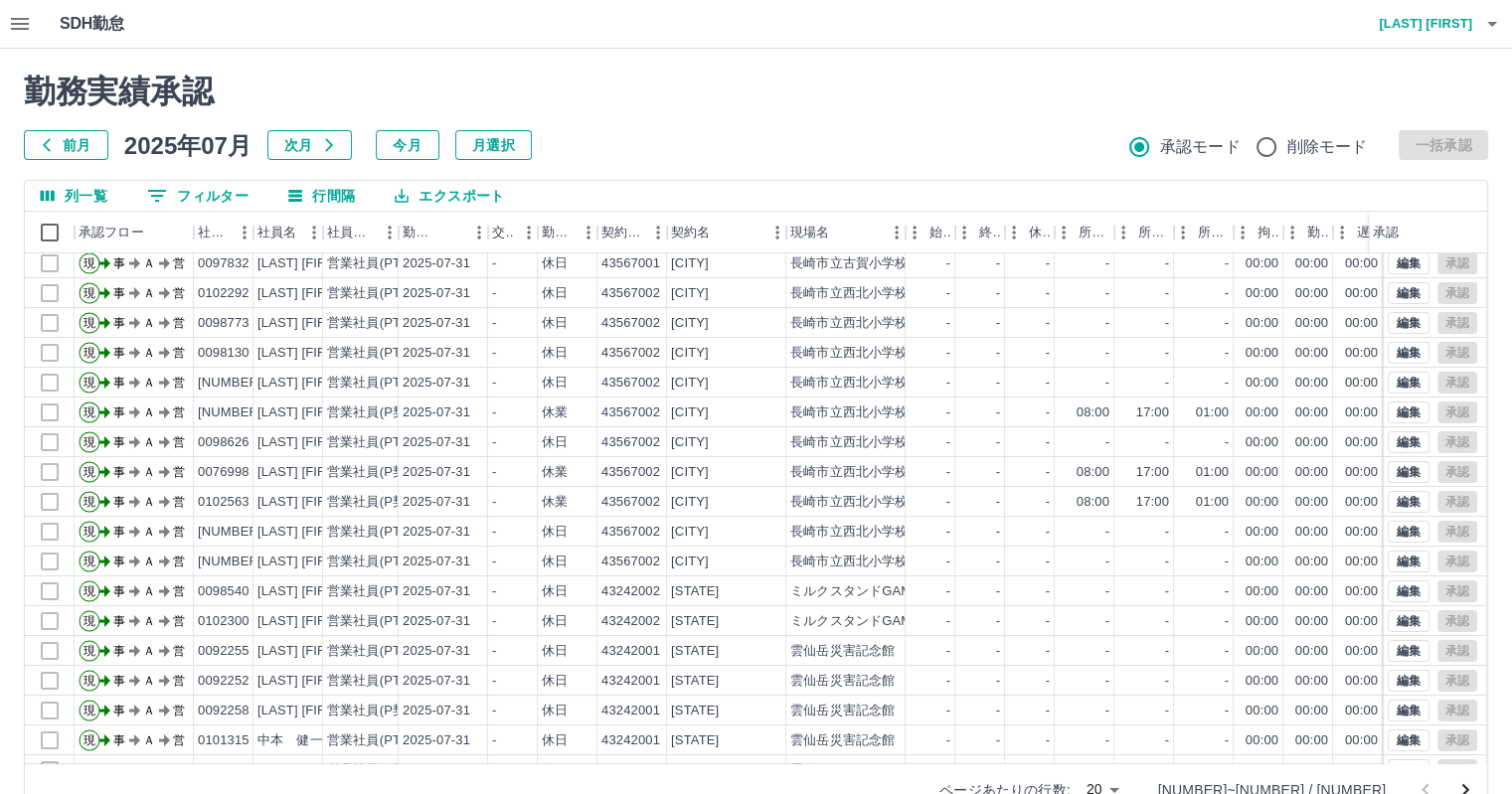 scroll, scrollTop: 100, scrollLeft: 0, axis: vertical 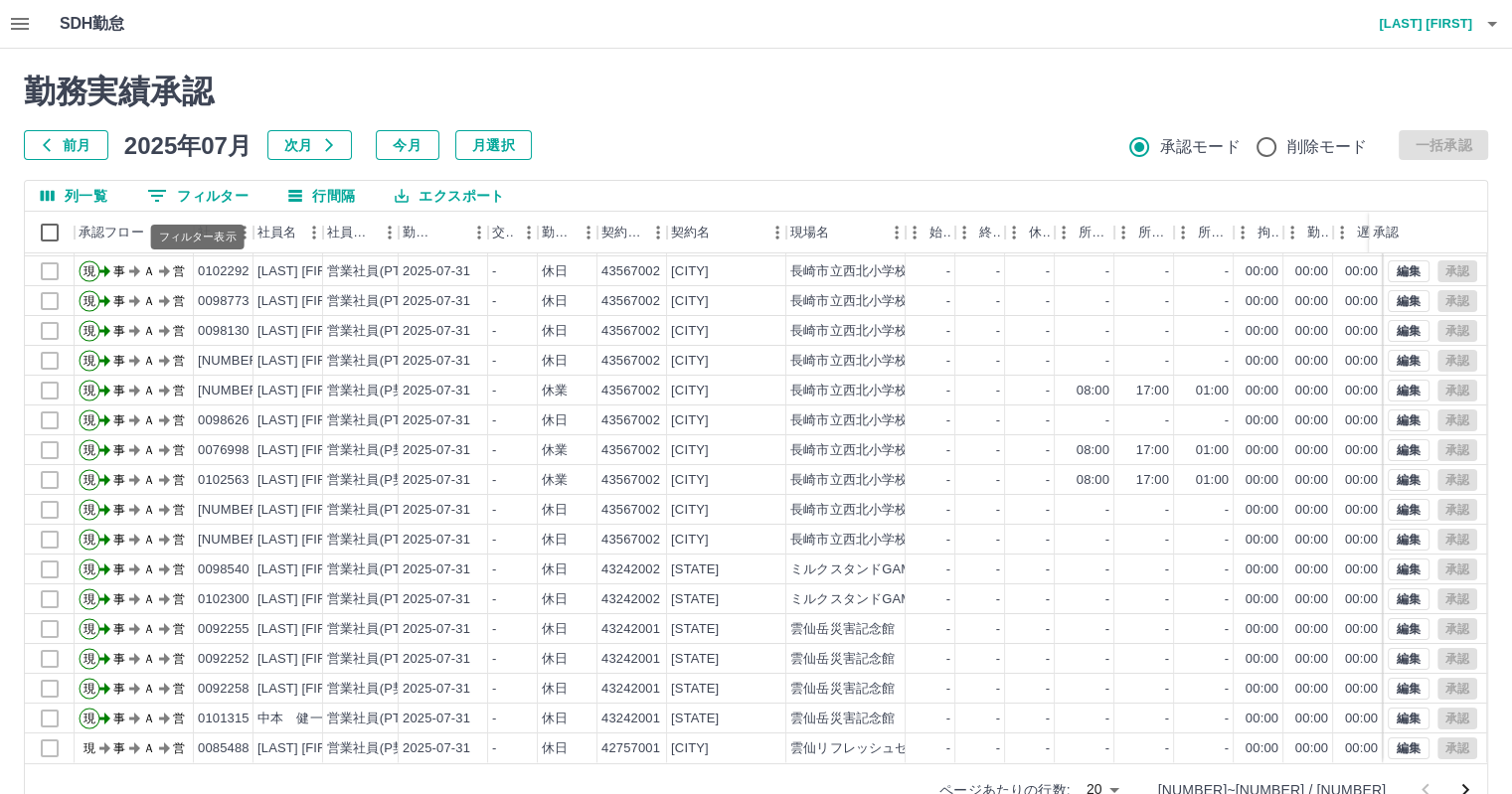 click on "0 フィルター" at bounding box center [198, 196] 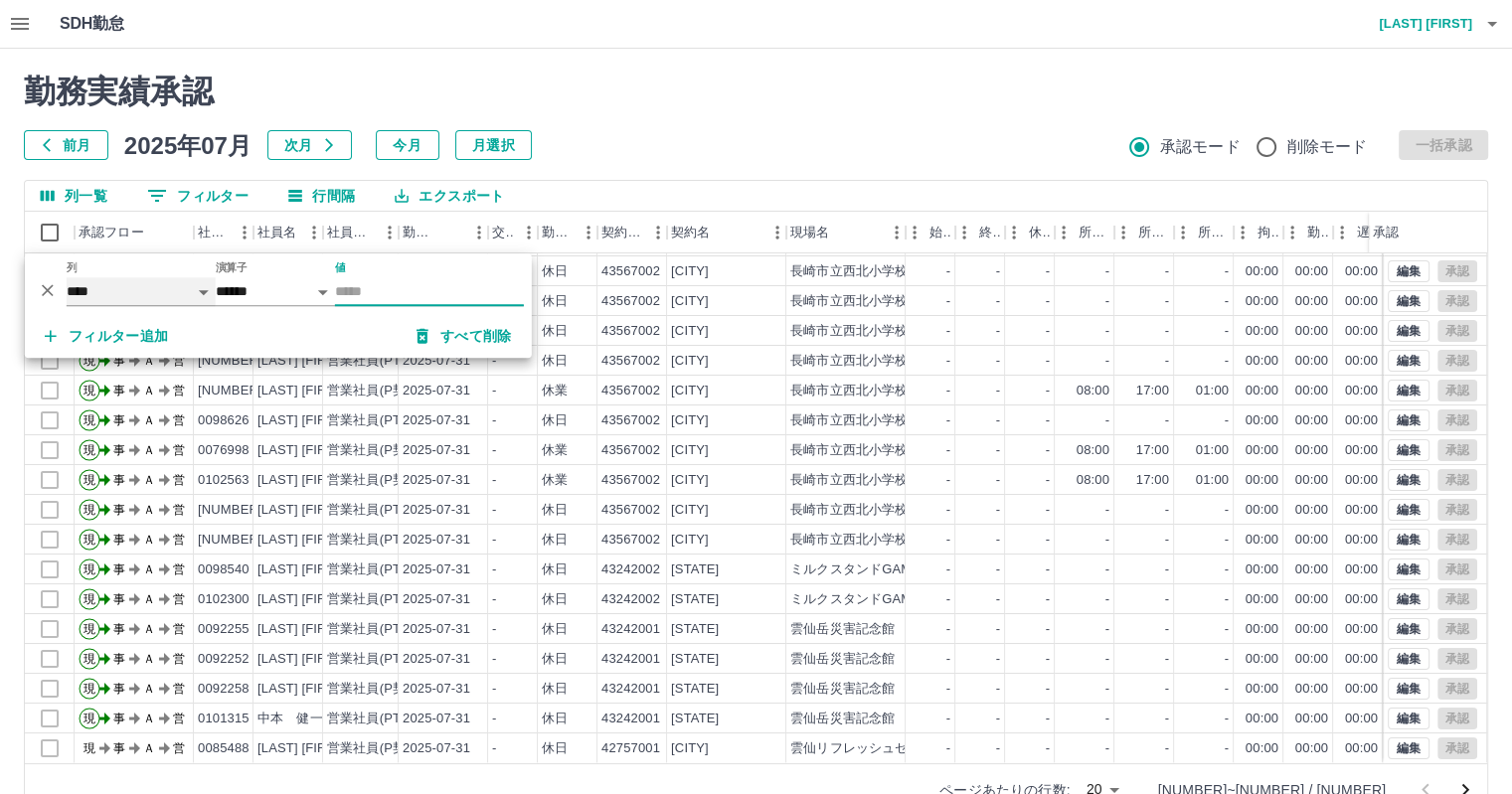 click on "**** *** **** *** *** **** ***** *** *** ** ** ** **** **** **** ** ** *** **** *****" at bounding box center (141, 291) 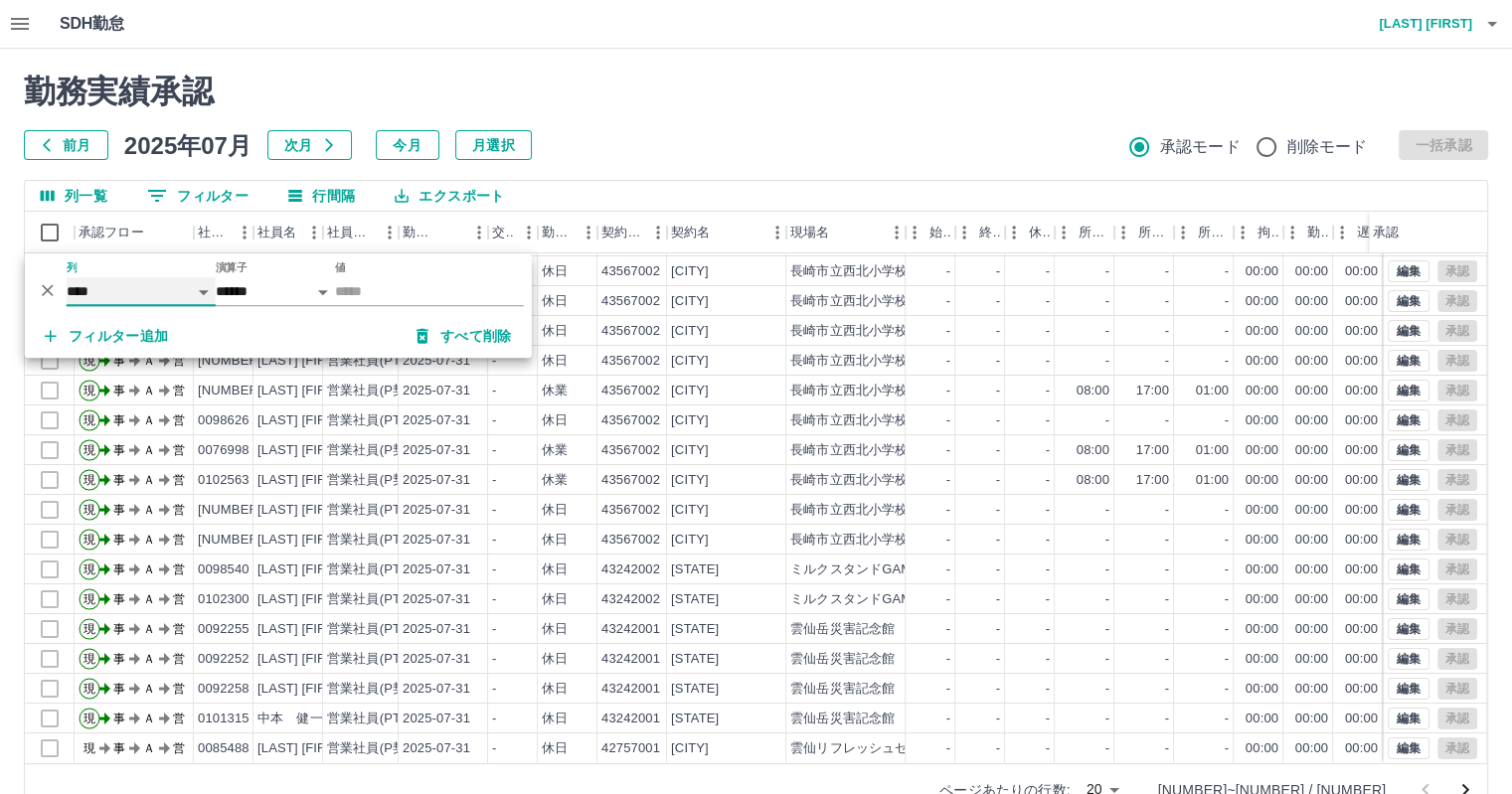 click on "**** *** **** *** *** **** ***** *** *** ** ** ** **** **** **** ** ** *** **** *****" at bounding box center [141, 291] 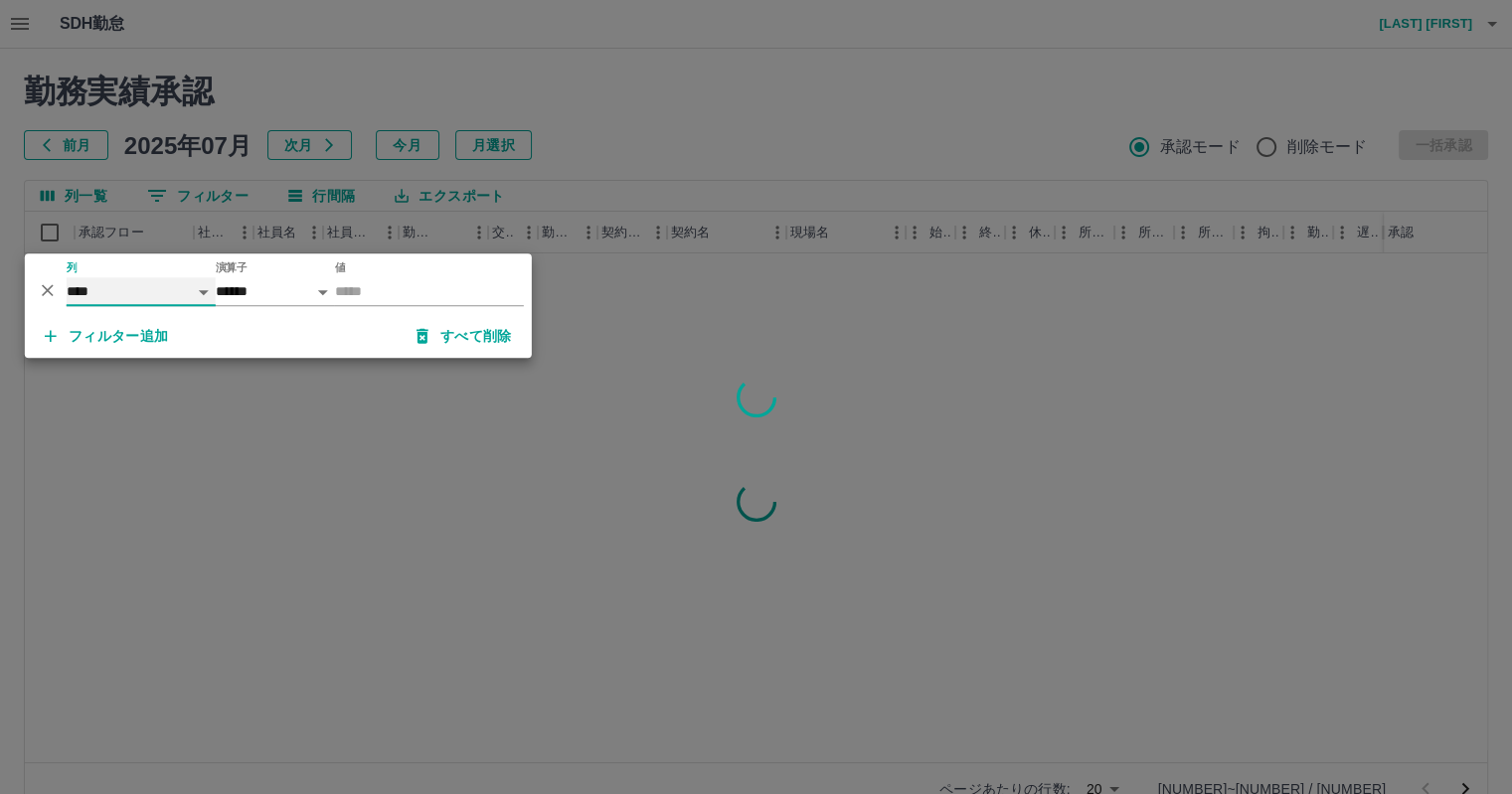 scroll, scrollTop: 0, scrollLeft: 0, axis: both 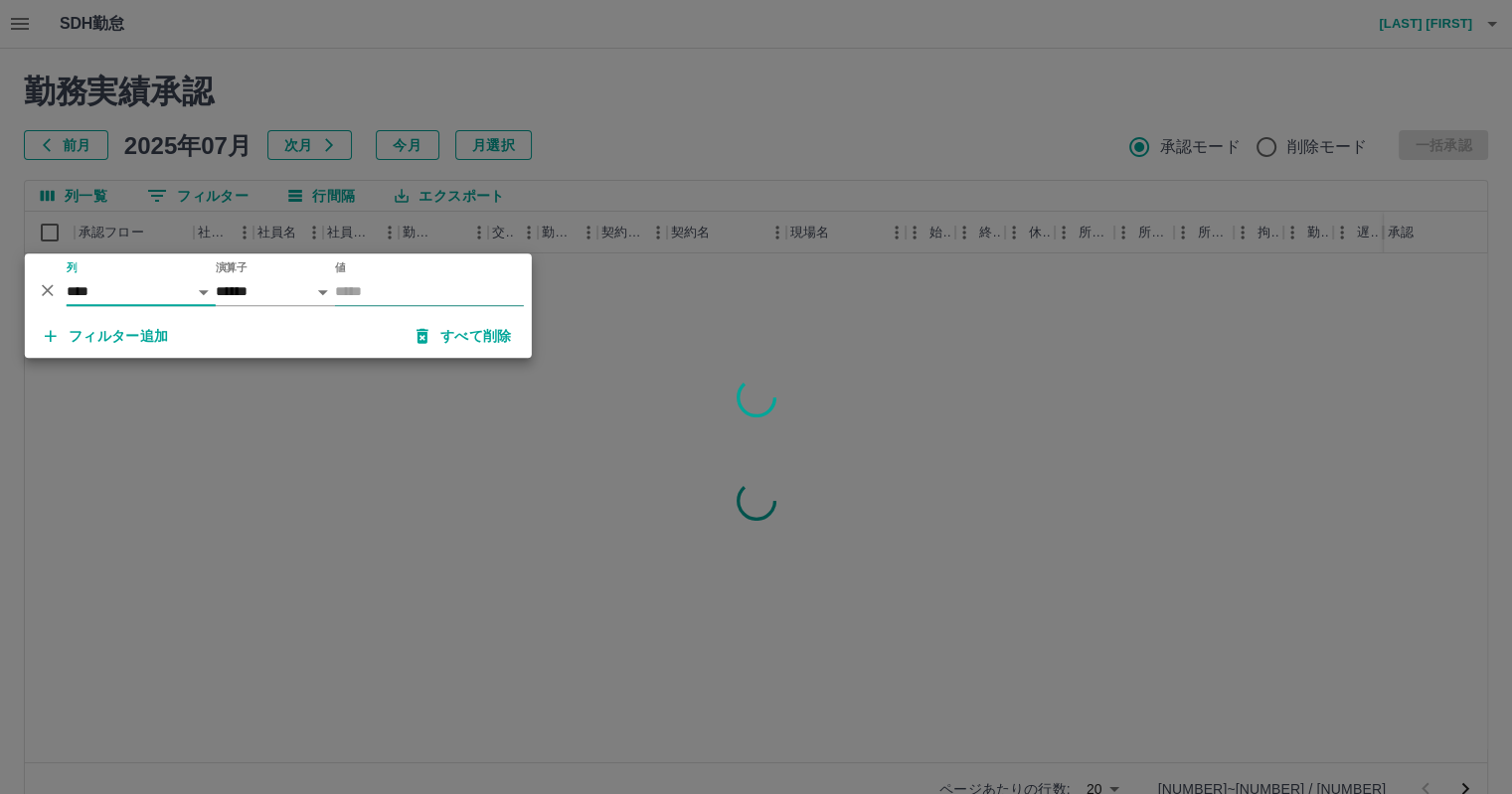 click on "値" at bounding box center (429, 291) 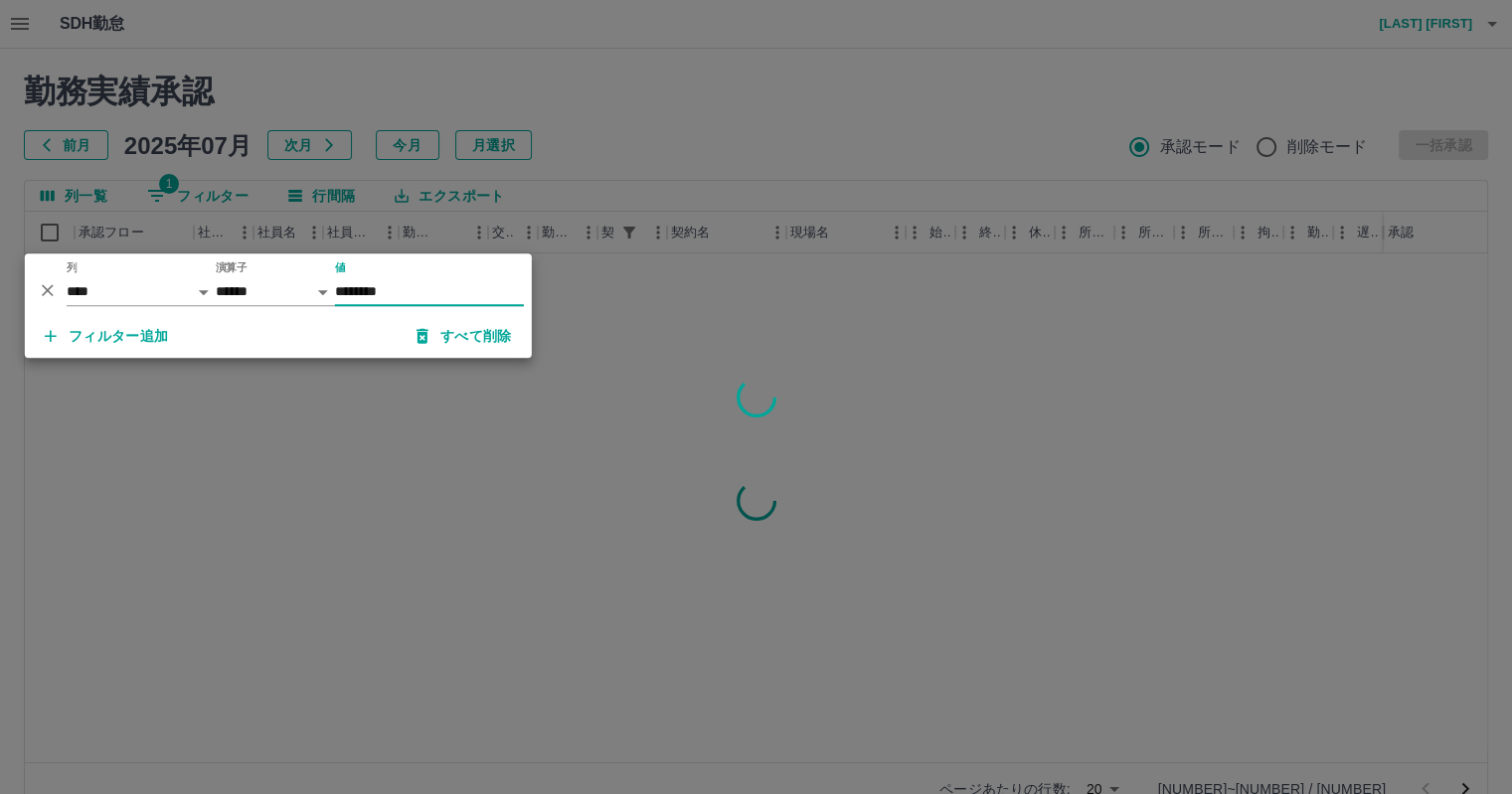 type on "********" 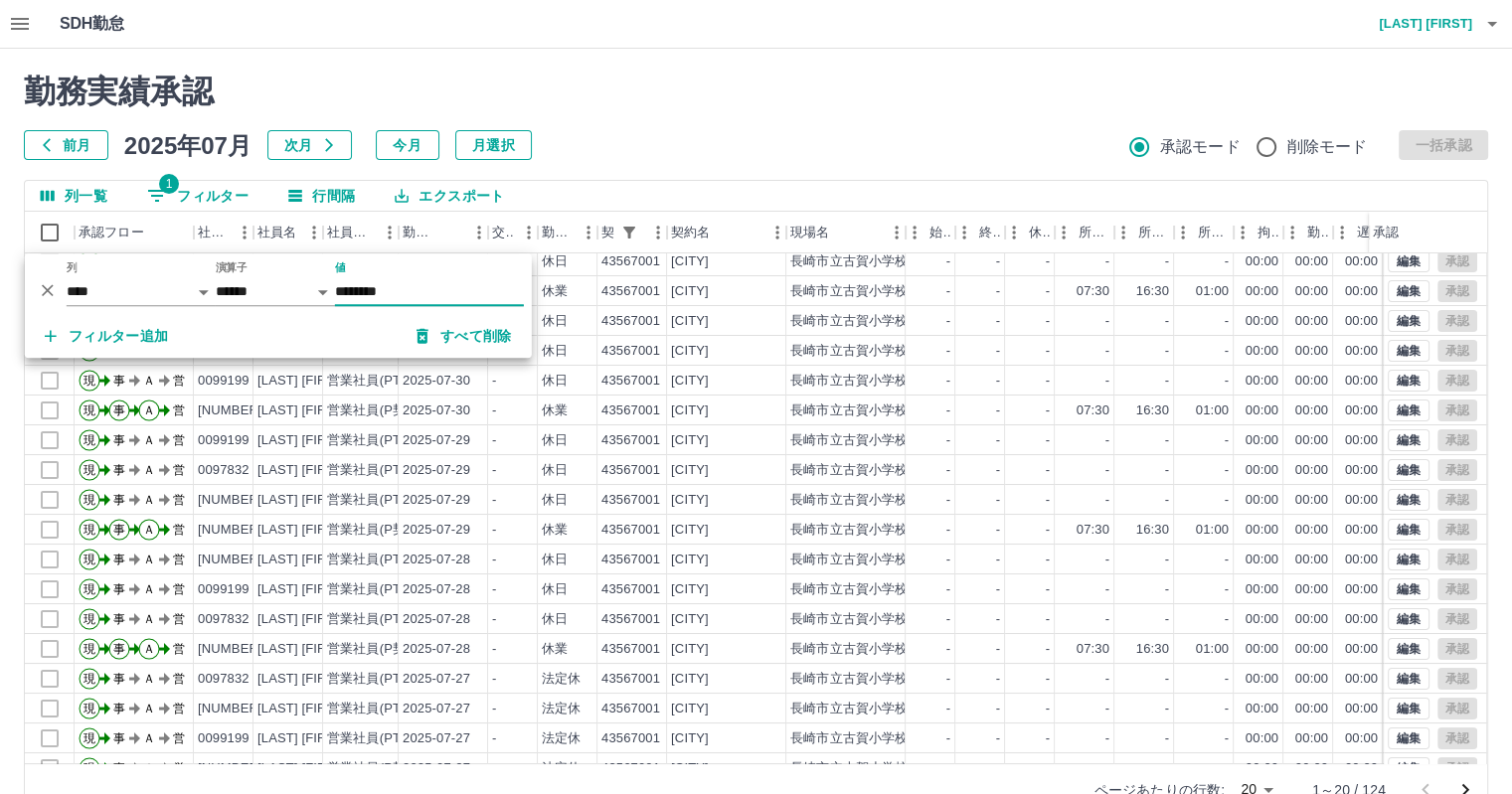 scroll, scrollTop: 100, scrollLeft: 0, axis: vertical 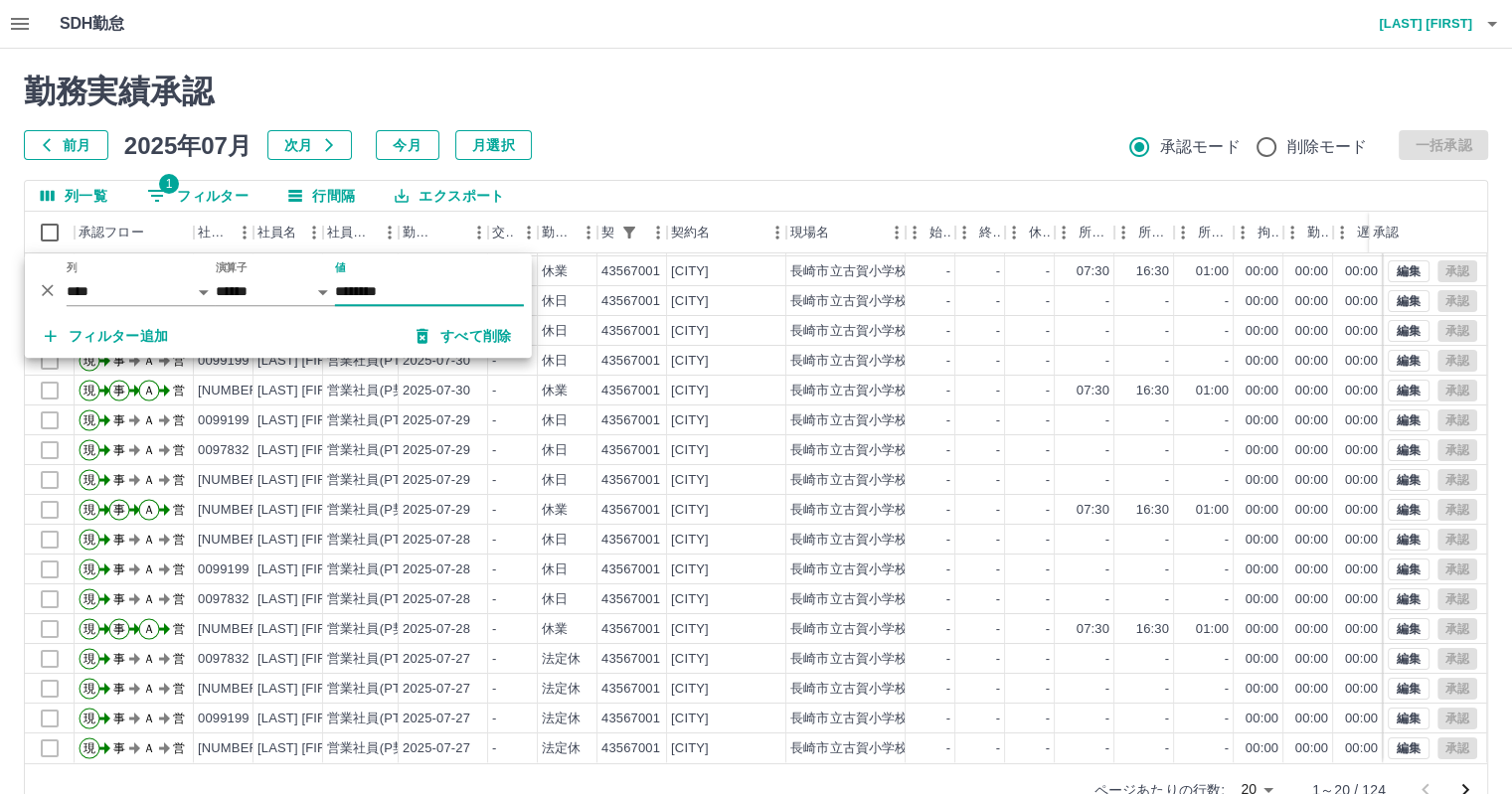 click on "勤務実績承認 前月 2025年07月 次月 今月 月選択 承認モード 削除モード 一括承認 列一覧 1 フィルター 行間隔 エクスポート 承認フロー 社員番号 社員名 社員区分 勤務日 交通費 勤務区分 契約コード 契約名 現場名 始業 終業 休憩 所定開始 所定終業 所定休憩 拘束 勤務 遅刻等 コメント ステータス 承認 現 事 Ａ 営 [NUMBER] [LAST] [FIRST] 営業社員(PT契約) 2025-07-31  -  休日 [NUMBER] [CITY] [CITY]市立古賀小学校 - - - - - - 00:00 00:00 00:00 事務担当者承認待 現 事 Ａ 営 [NUMBER] [LAST] [FIRST] 営業社員(PT契約) 2025-07-31  -  休日 [NUMBER] [CITY] [CITY]市立古賀小学校 - - - - - - 00:00 00:00 00:00 事務担当者承認待 現 事 Ａ 営 [NUMBER] [LAST] [FIRST] 営業社員(P契約) 2025-07-31  -  休業 [NUMBER] [CITY] [CITY]市立古賀小学校 - - - 07:30 16:30 01:00 00:00 00:00 00:00 営業所長承認待 現 事 Ａ 営 [NUMBER] [LAST] [FIRST] 2025-07-30 -" at bounding box center [756, 444] 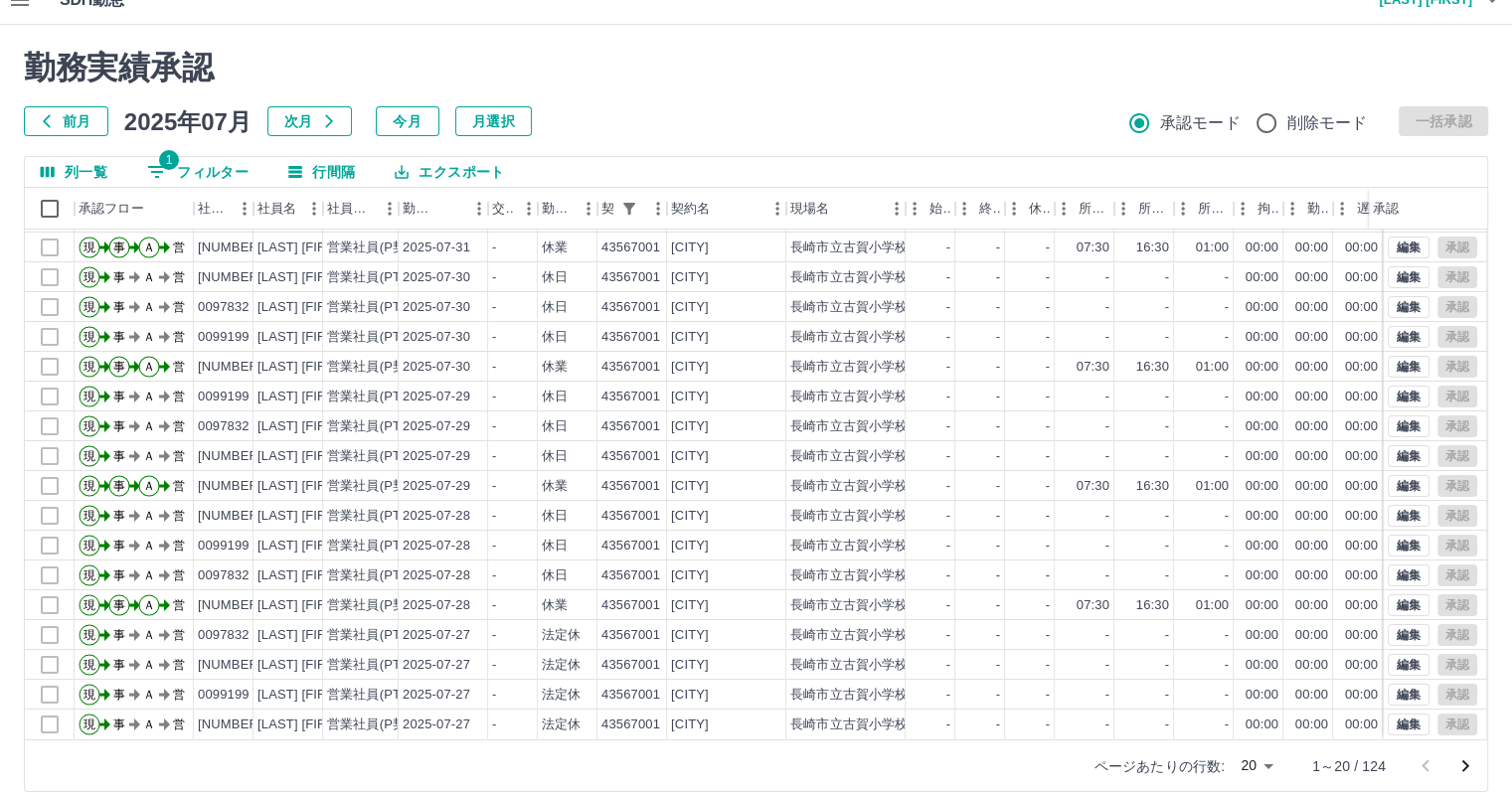 scroll, scrollTop: 46, scrollLeft: 0, axis: vertical 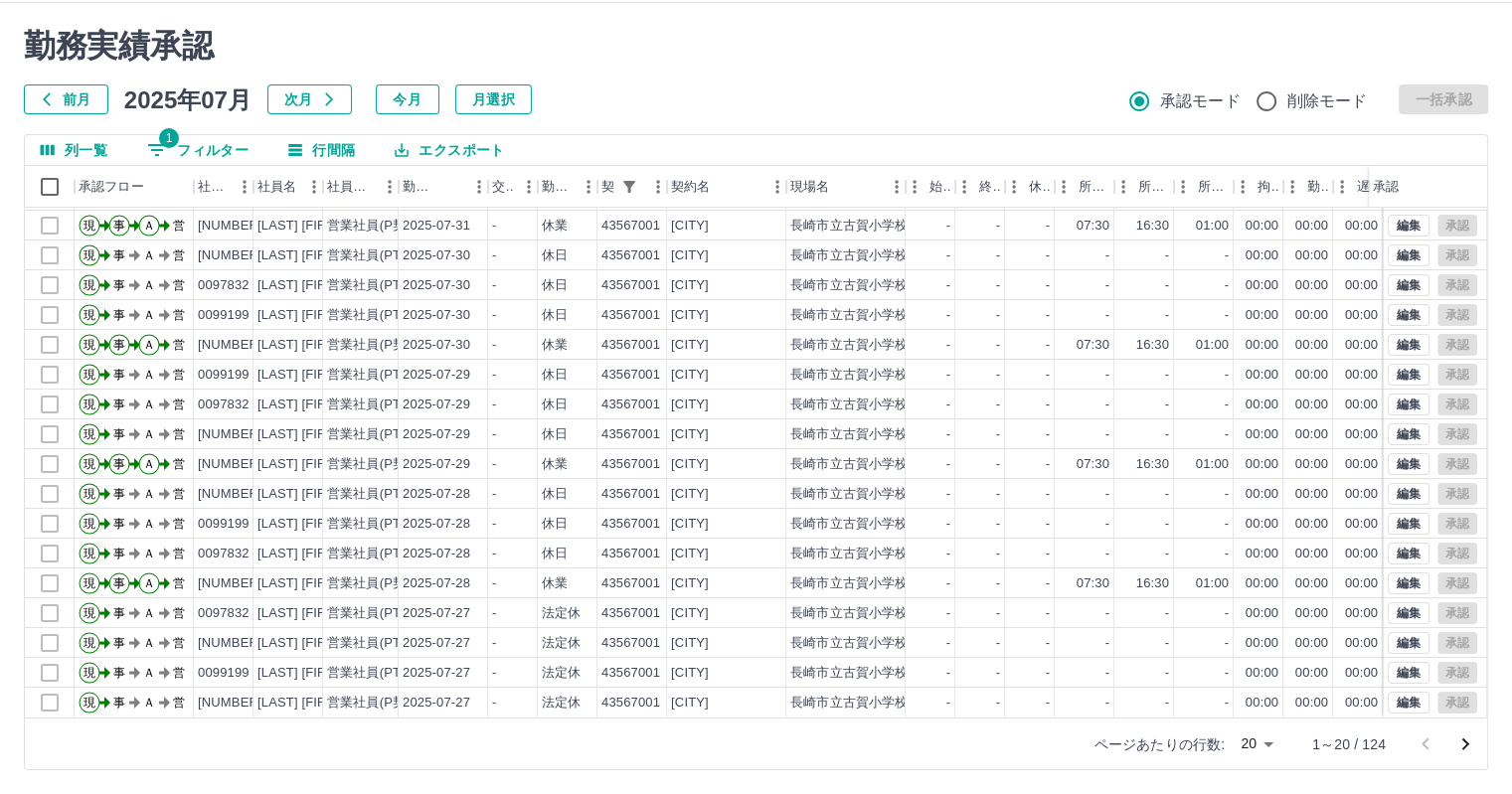 click on "SDH勤怠 [LAST] [FIRST] 勤務実績承認 前月 2025年07月 次月 今月 月選択 承認モード 削除モード 一括承認 列一覧 1 フィルター 行間隔 エクスポート 承認フロー 社員番号 社員名 社員区分 勤務日 交通費 勤務区分 契約コード 契約名 現場名 始業 終業 休憩 所定開始 所定終業 所定休憩 拘束 勤務 遅刻等 コメント ステータス 承認 事務担当者承認待 現 事 Ａ 営 [NUMBER] [LAST] [FIRST] 営業社員(PT契約) 2025-07-31  -  休日 [NUMBER] [CITY] [CITY]市立古賀小学校 - - - - - - 00:00 00:00 00:00 事務担当者承認待 現 事 Ａ 営 [NUMBER] [LAST] [FIRST] 営業社員(PT契約) 2025-07-31  -  休日 [NUMBER] [CITY] [CITY]市立古賀小学校 - - - - - - 00:00 00:00 00:00 事務担当者承認待 現 事 Ａ 営 [NUMBER] [LAST] [FIRST] 営業社員(P契約) 2025-07-31  -  休業 [NUMBER] [CITY] [CITY]市立古賀小学校 - - - 07:30 16:30 01:00 00:00 00:00 00:00 営業所長承認待 現 事 Ａ 営 [NUMBER] -" at bounding box center (756, 374) 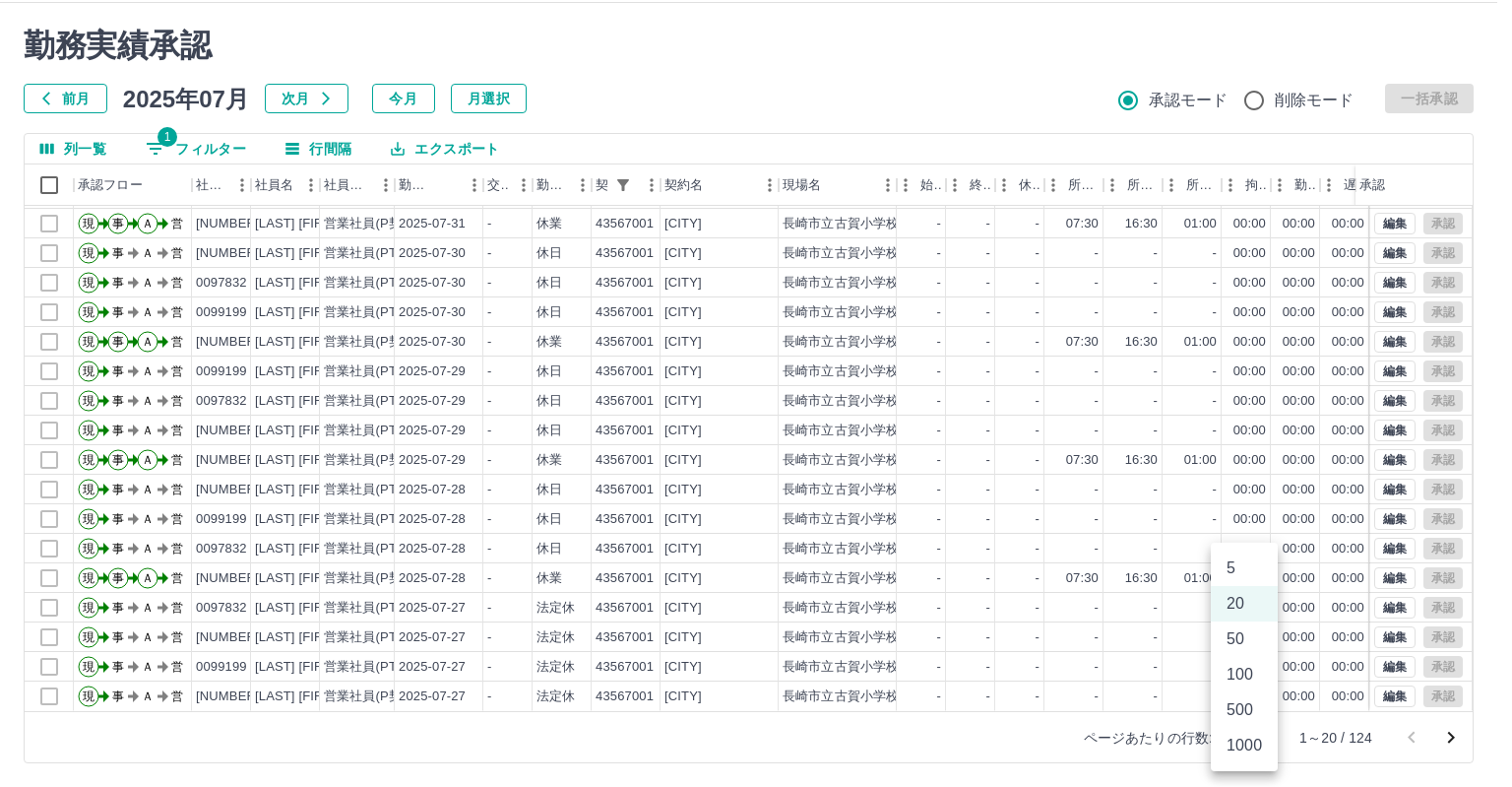 click on "100" at bounding box center (1244, 675) 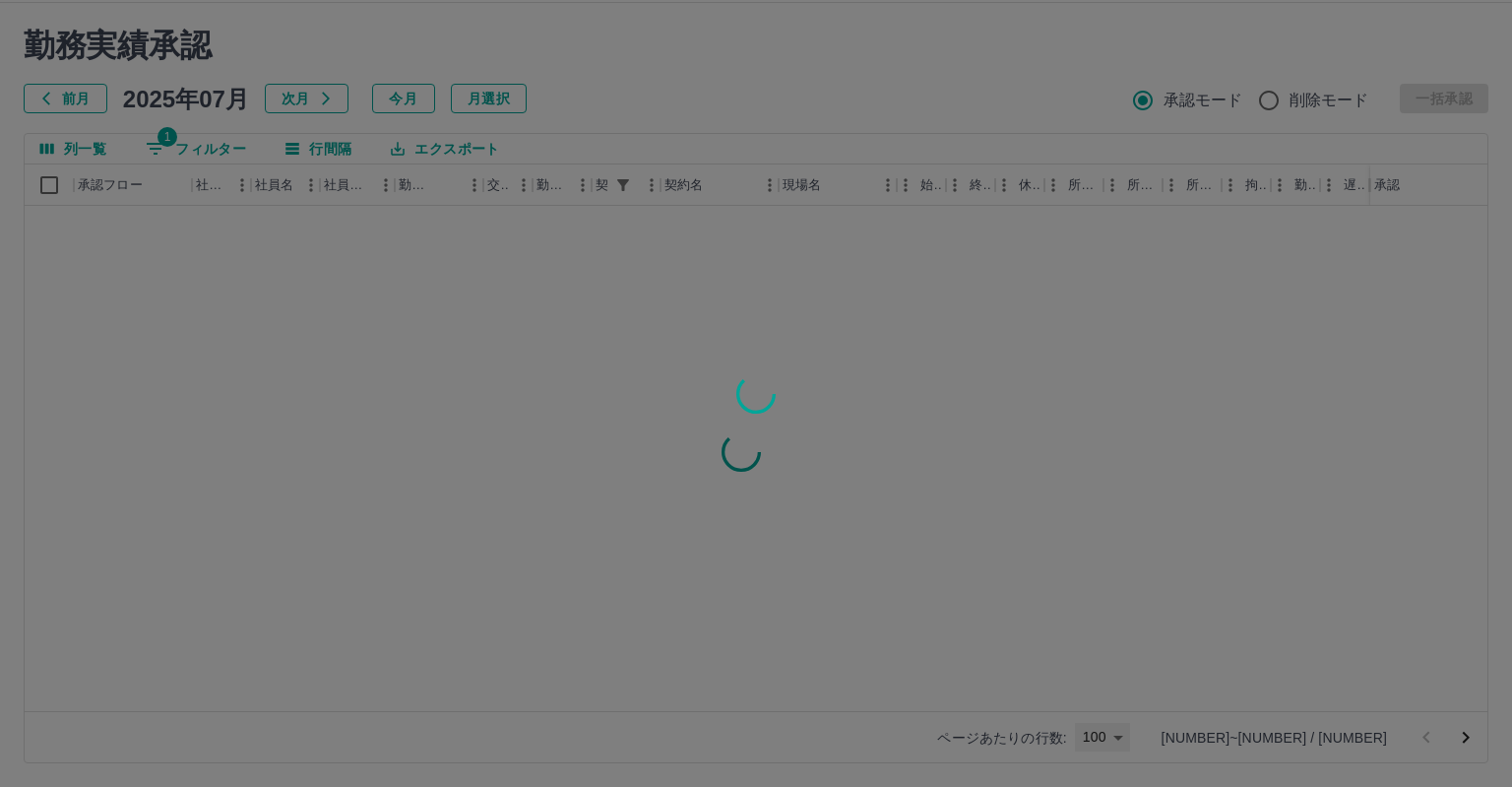 type on "***" 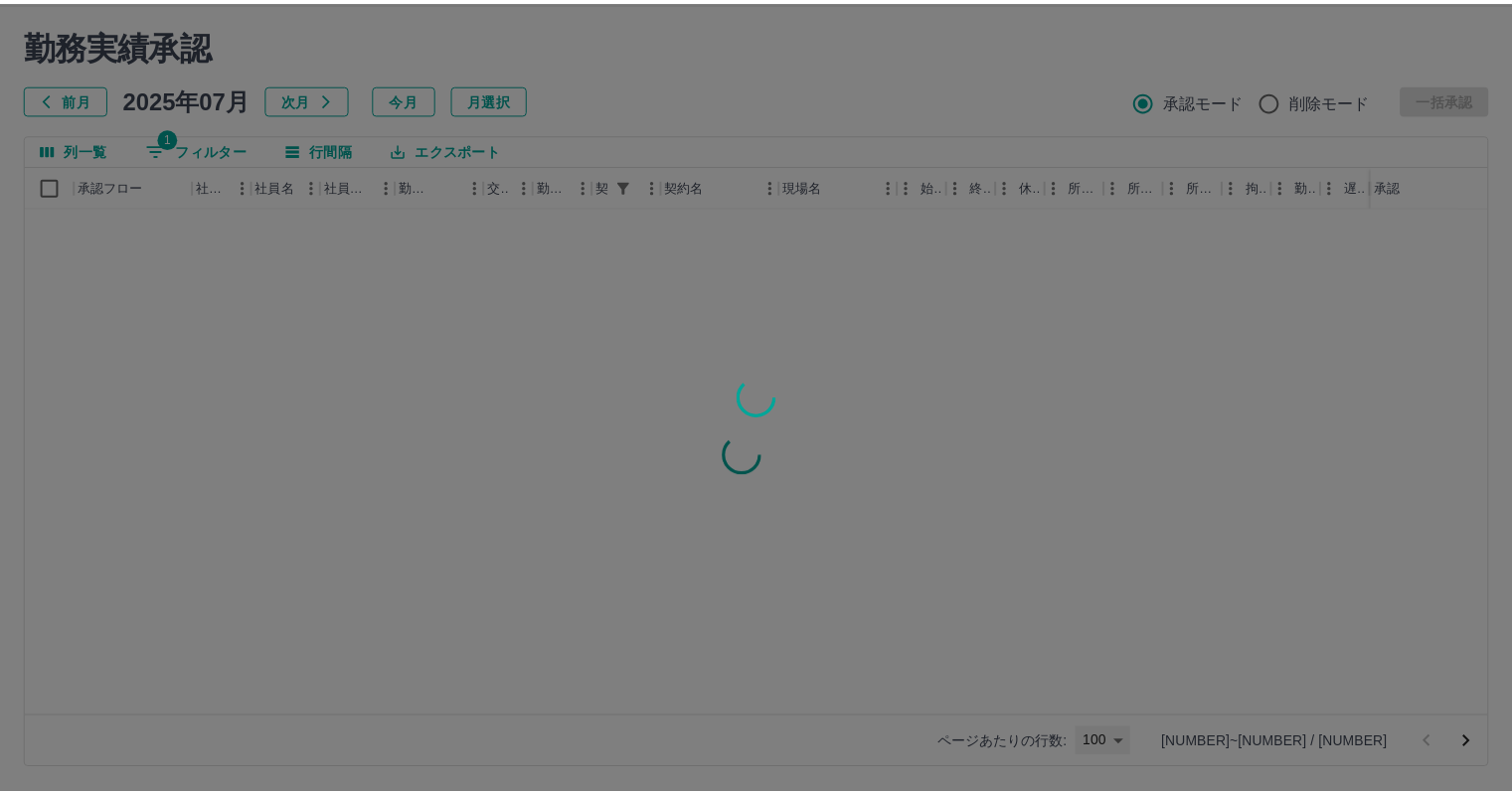 scroll, scrollTop: 0, scrollLeft: 0, axis: both 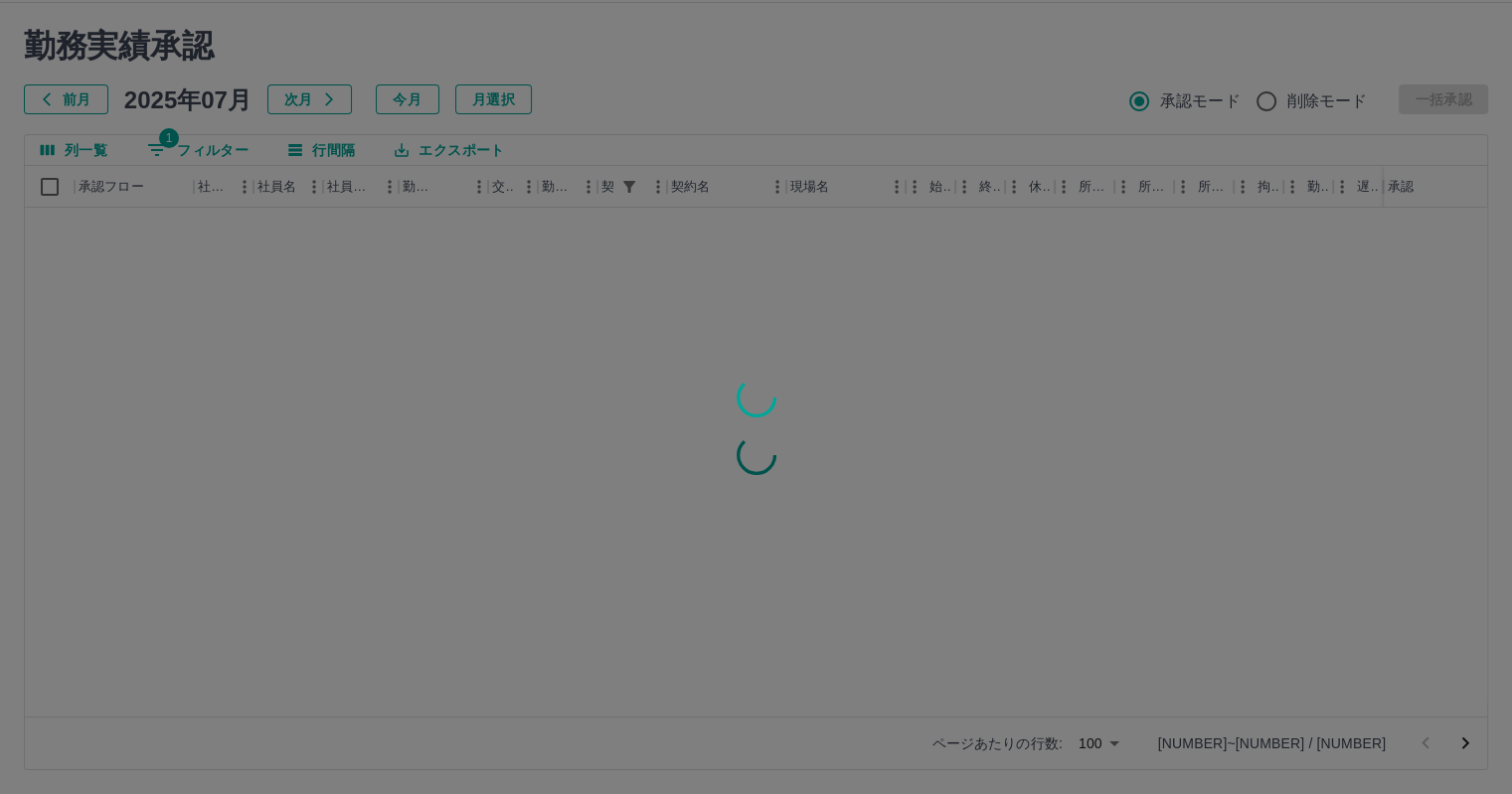 click at bounding box center (756, 397) 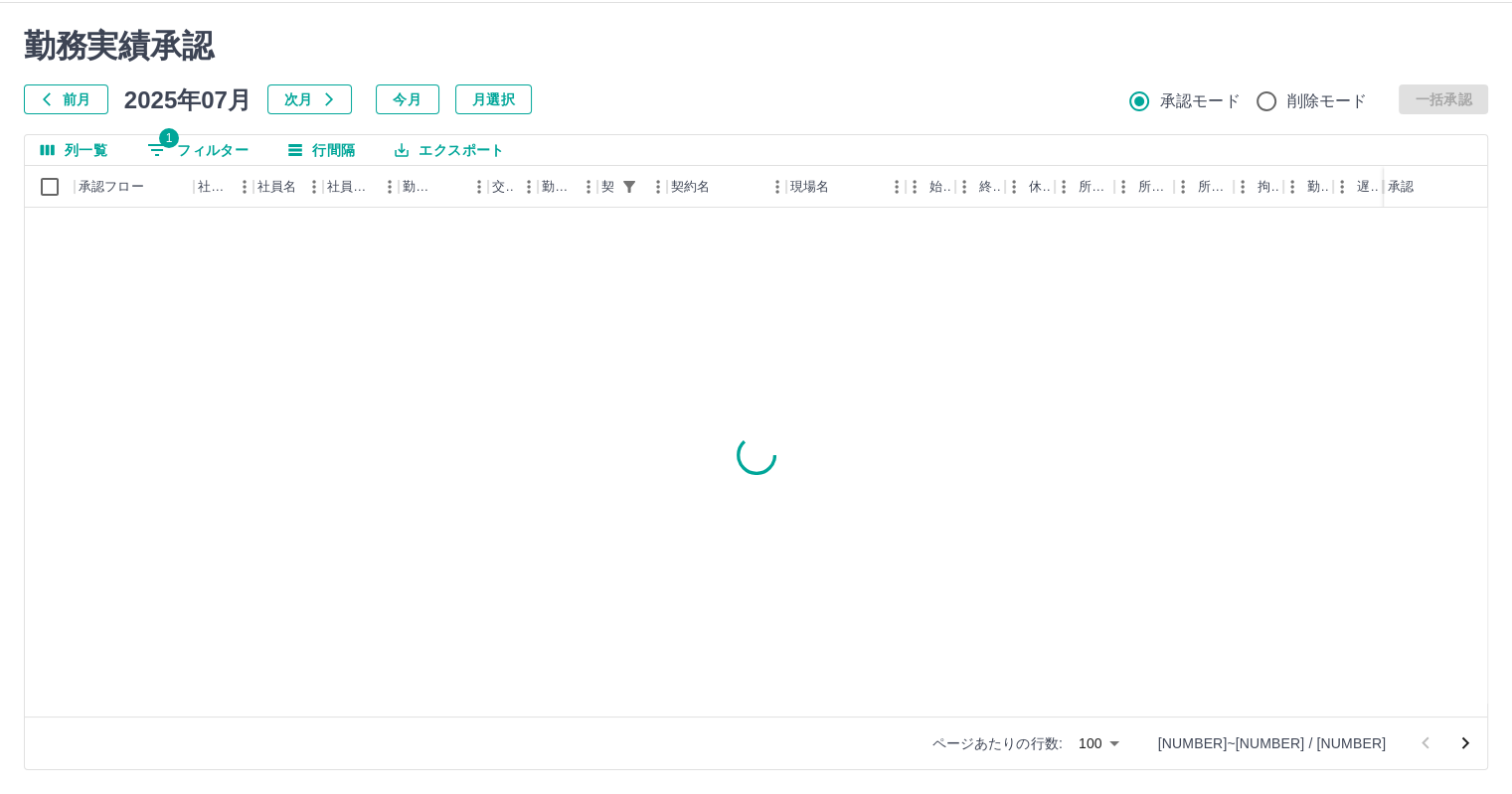 click on "1 フィルター" at bounding box center [198, 150] 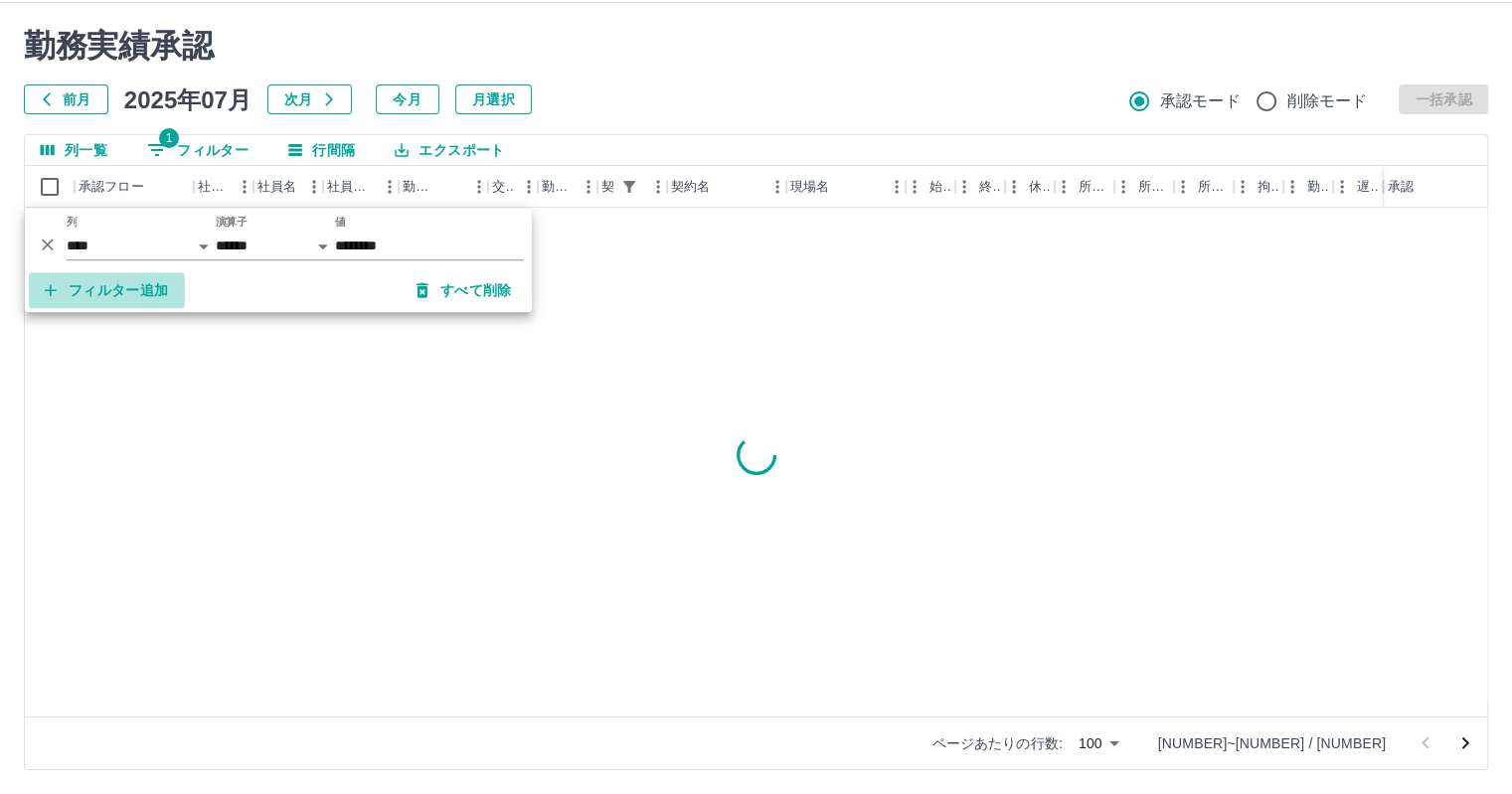 click on "フィルター追加" at bounding box center (106, 290) 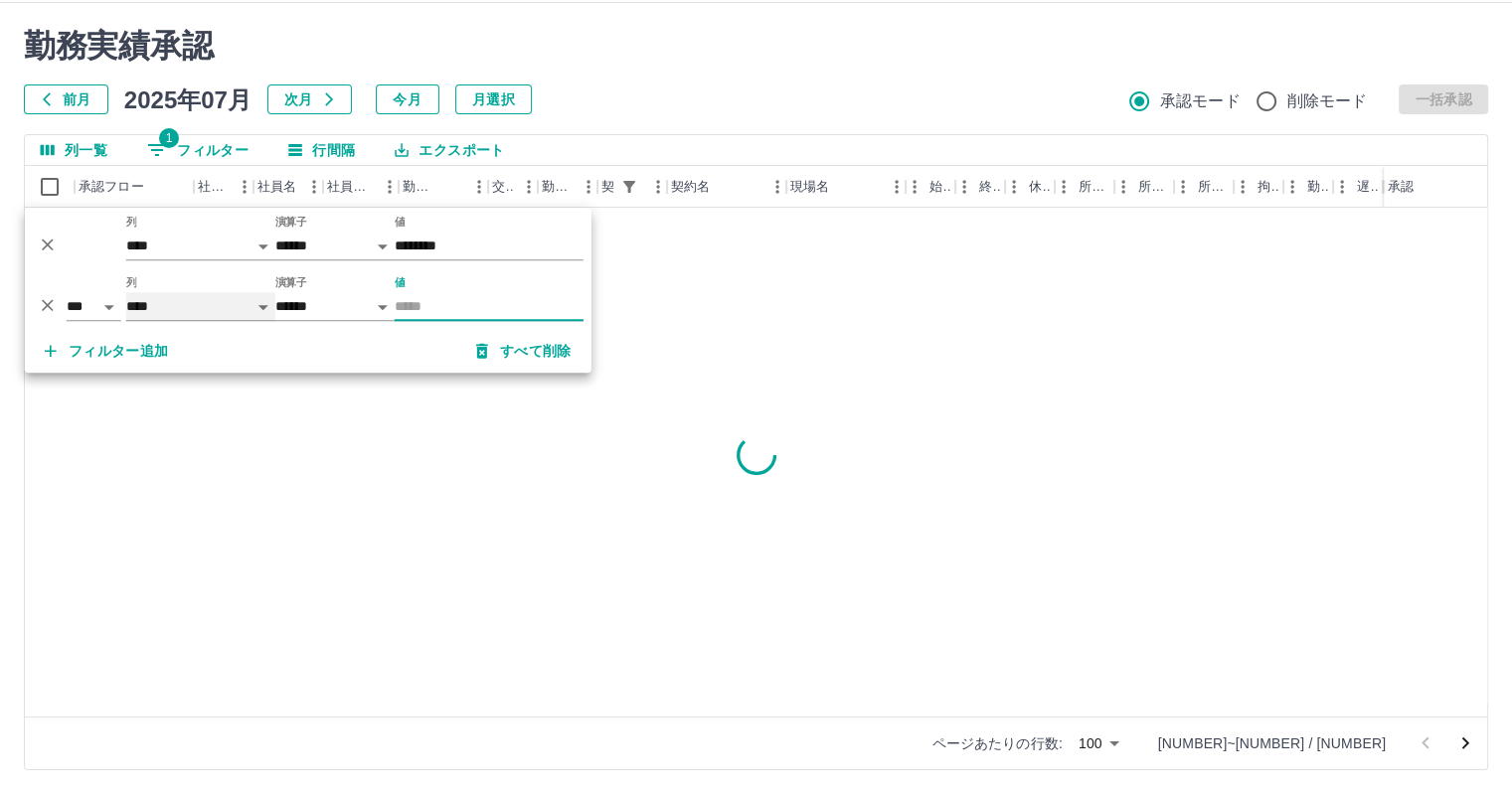 click on "**** *** **** *** *** **** ***** *** *** ** ** ** **** **** **** ** ** *** **** *****" at bounding box center [201, 306] 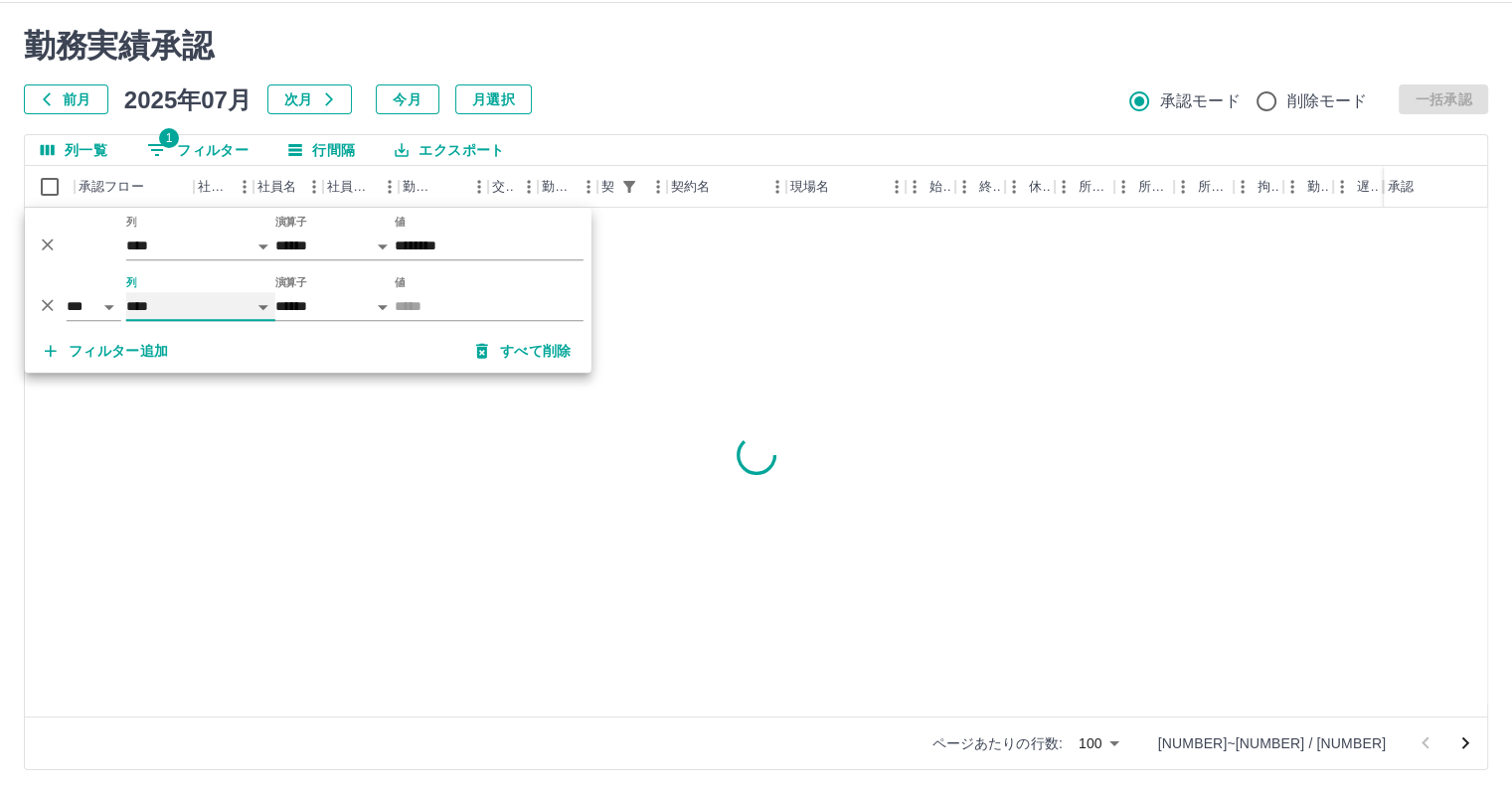 click on "**** *** **** *** *** **** ***** *** *** ** ** ** **** **** **** ** ** *** **** *****" at bounding box center (201, 306) 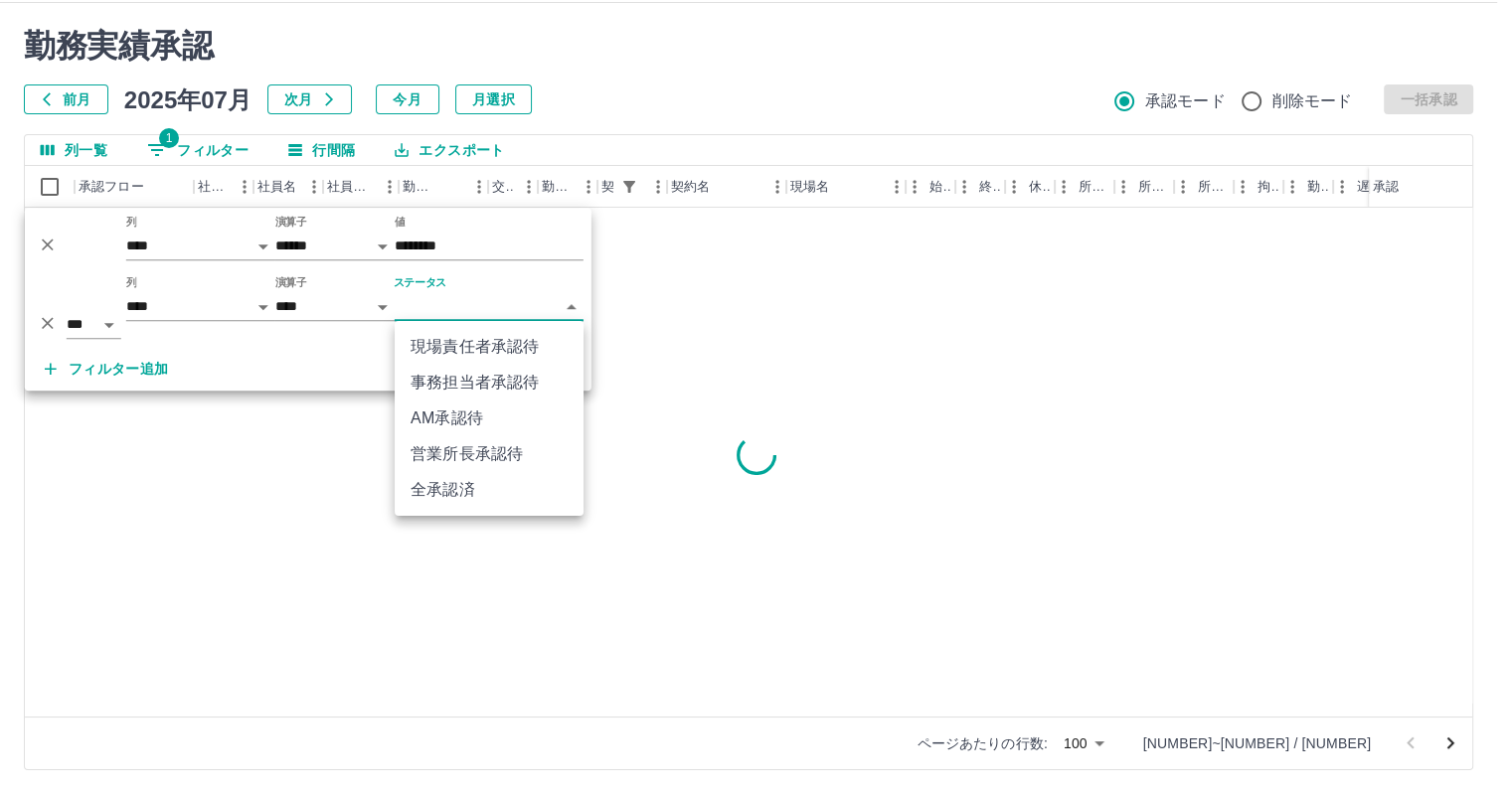 click on "SDH勤怠 [LAST] [FIRST] 勤務実績承認 前月 2025年07月 次月 今月 月選択 承認モード 削除モード 一括承認 列一覧 1 フィルター 行間隔 エクスポート 承認フロー 社員番号 社員名 社員区分 勤務日 交通費 勤務区分 契約コード 契約名 現場名 始業 終業 休憩 所定開始 所定終業 所定休憩 拘束 勤務 遅刻等 コメント ステータス 承認 ページあたりの行数: 100 *** 1～100 / 124 SDH勤怠 *** ** 列 **** *** **** *** *** **** ***** *** *** ** ** ** **** **** **** ** ** *** **** ***** 演算子 ****** ******* 値 ******** *** ** 列 **** *** **** *** *** **** ***** *** *** ** ** ** **** **** **** ** ** *** **** ***** 演算子 **** ****** ステータス ​ ********* フィルター追加 すべて削除" at bounding box center (756, 374) 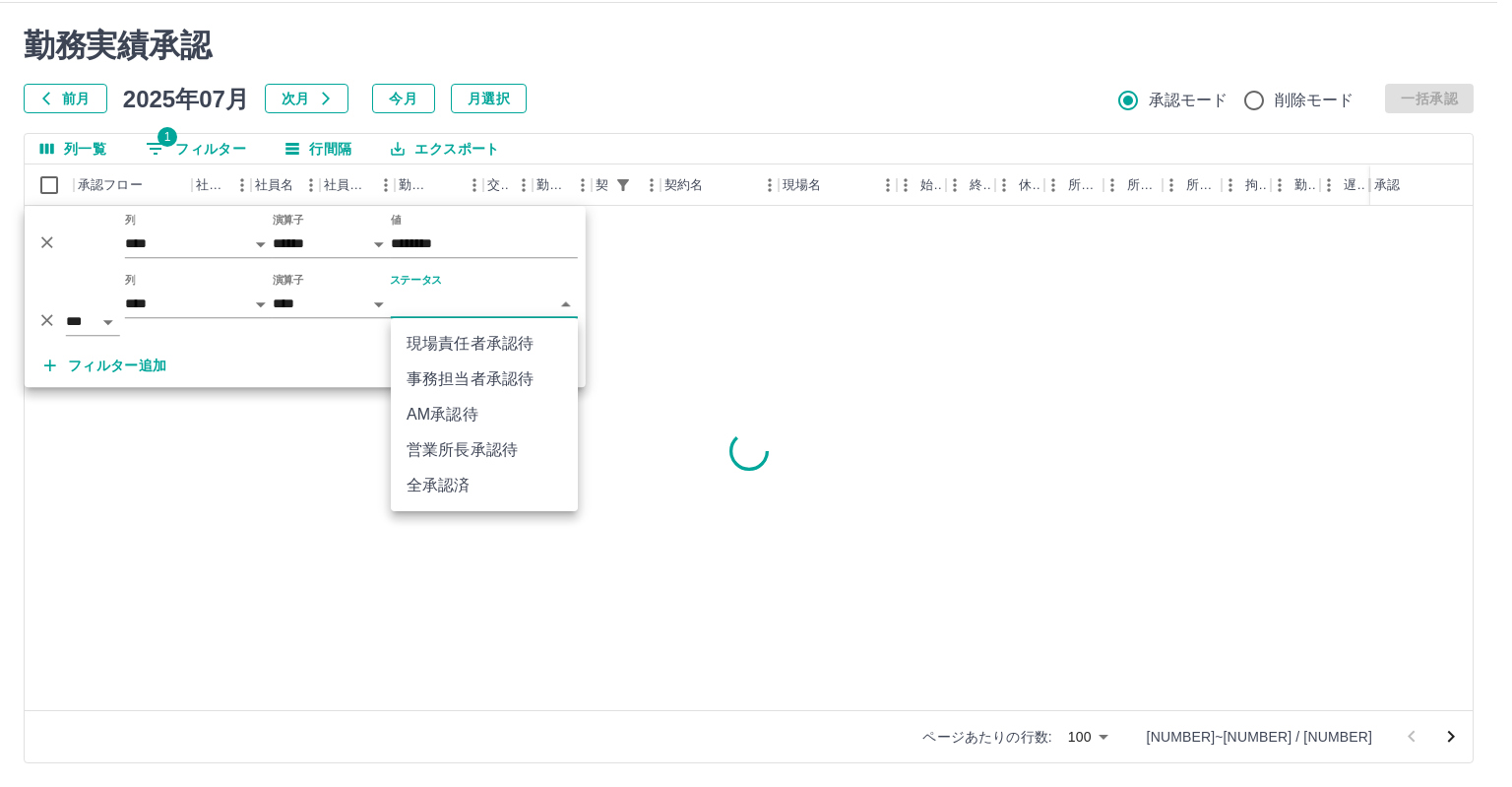 click on "現場責任者承認待" at bounding box center (484, 344) 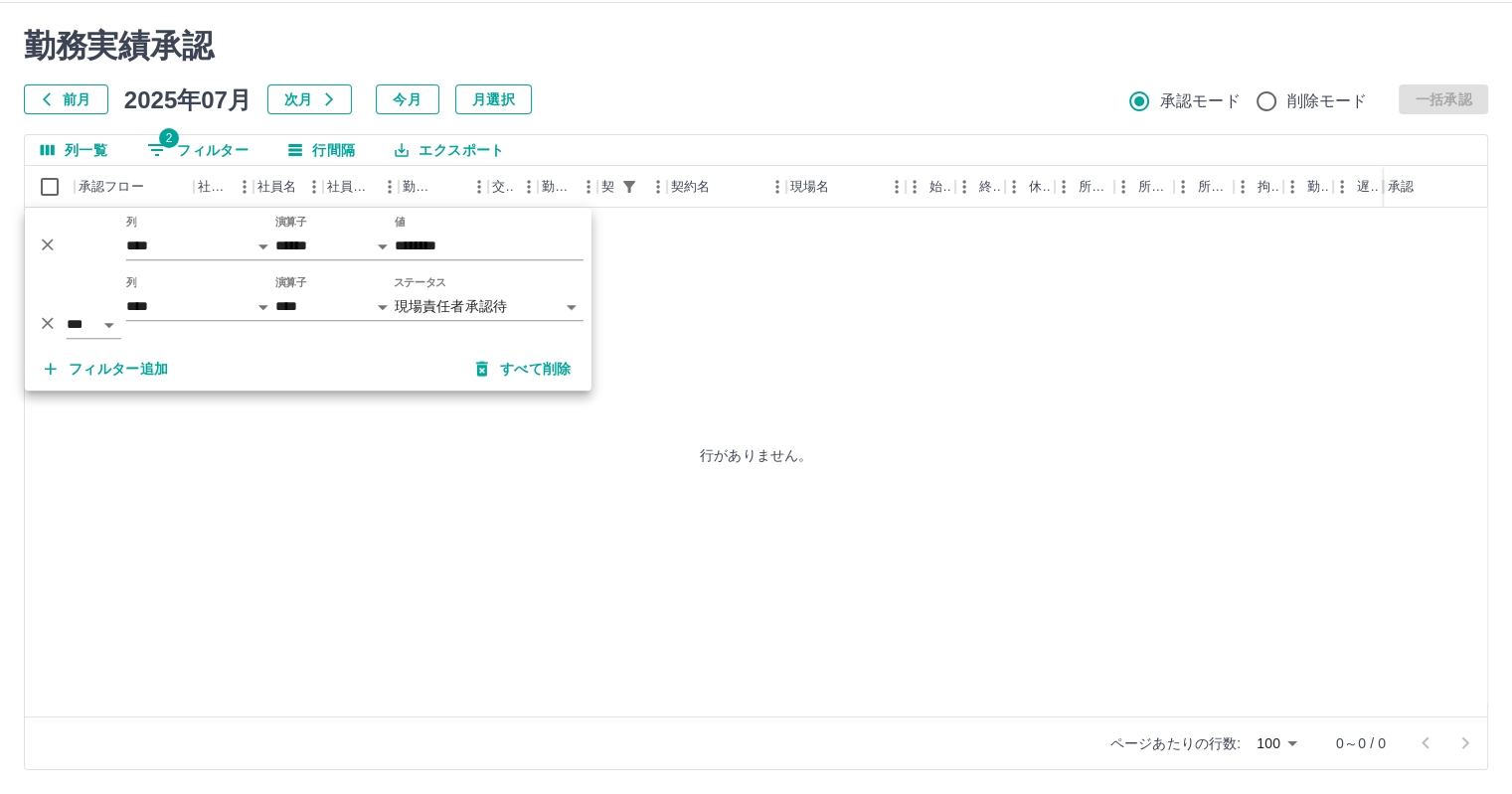 click on "勤務実績承認 前月 2025年07月 次月 今月 月選択 承認モード 削除モード 一括承認" at bounding box center (756, 71) 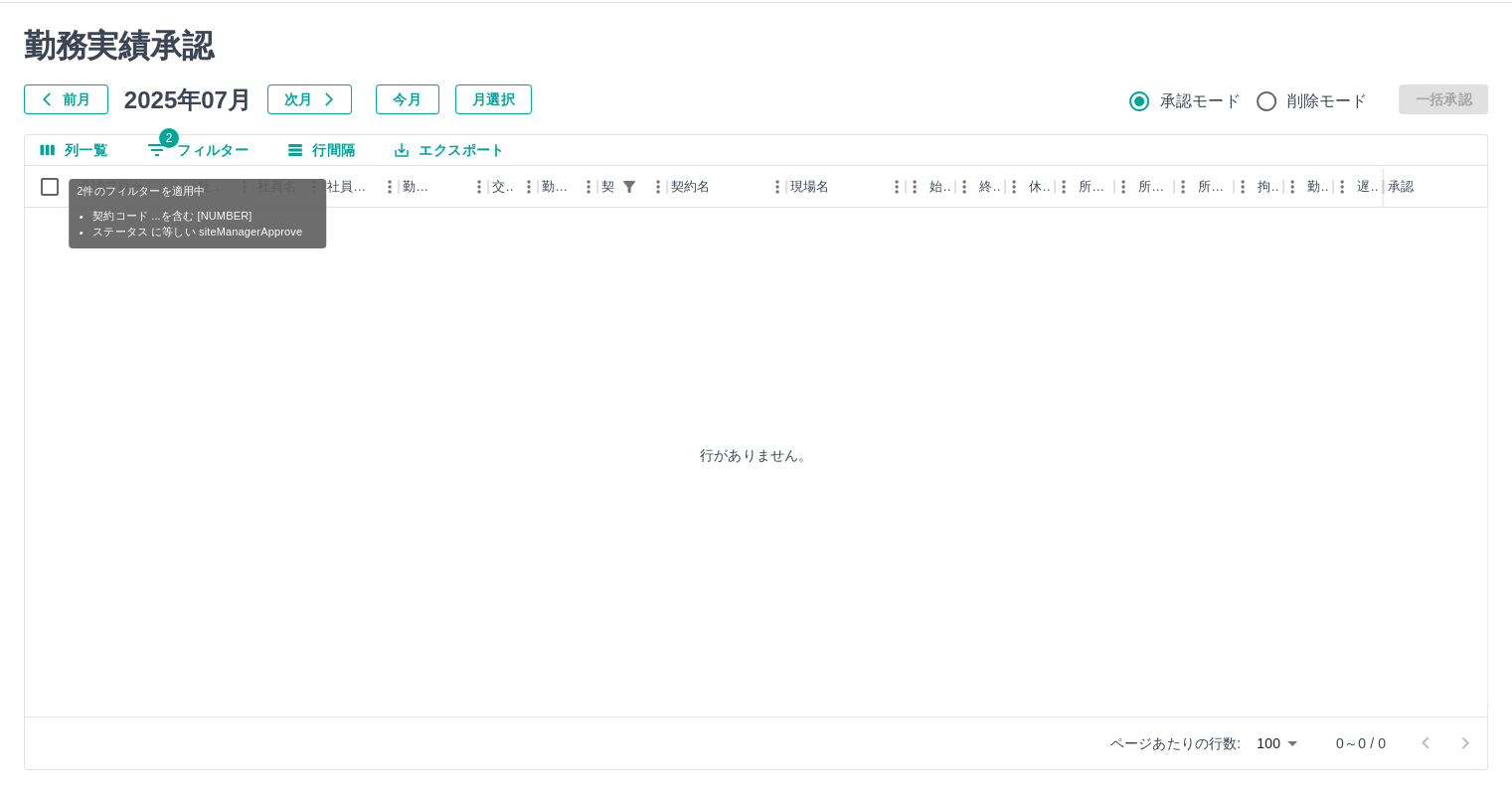 click on "2 フィルター" at bounding box center [198, 150] 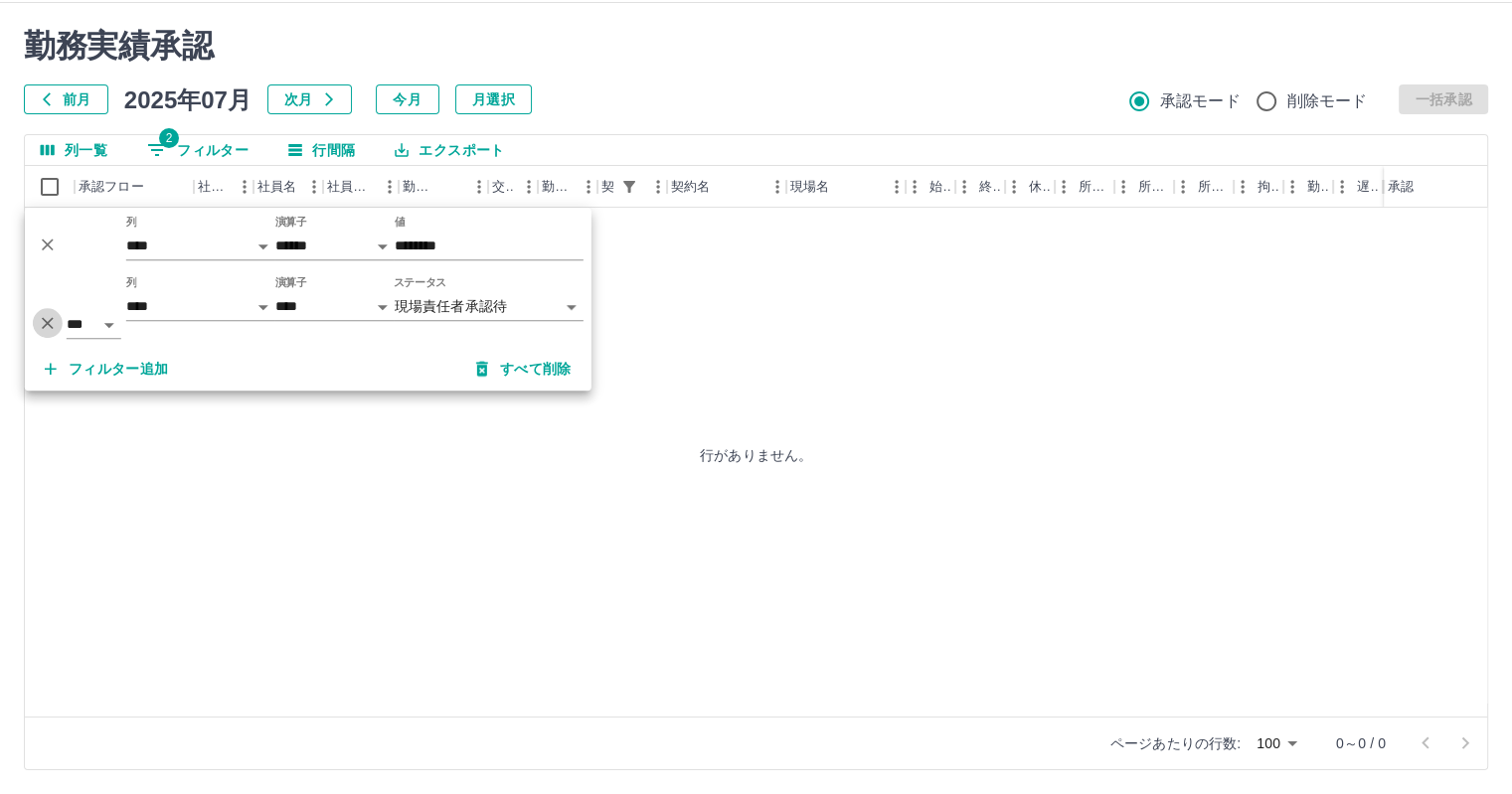 click 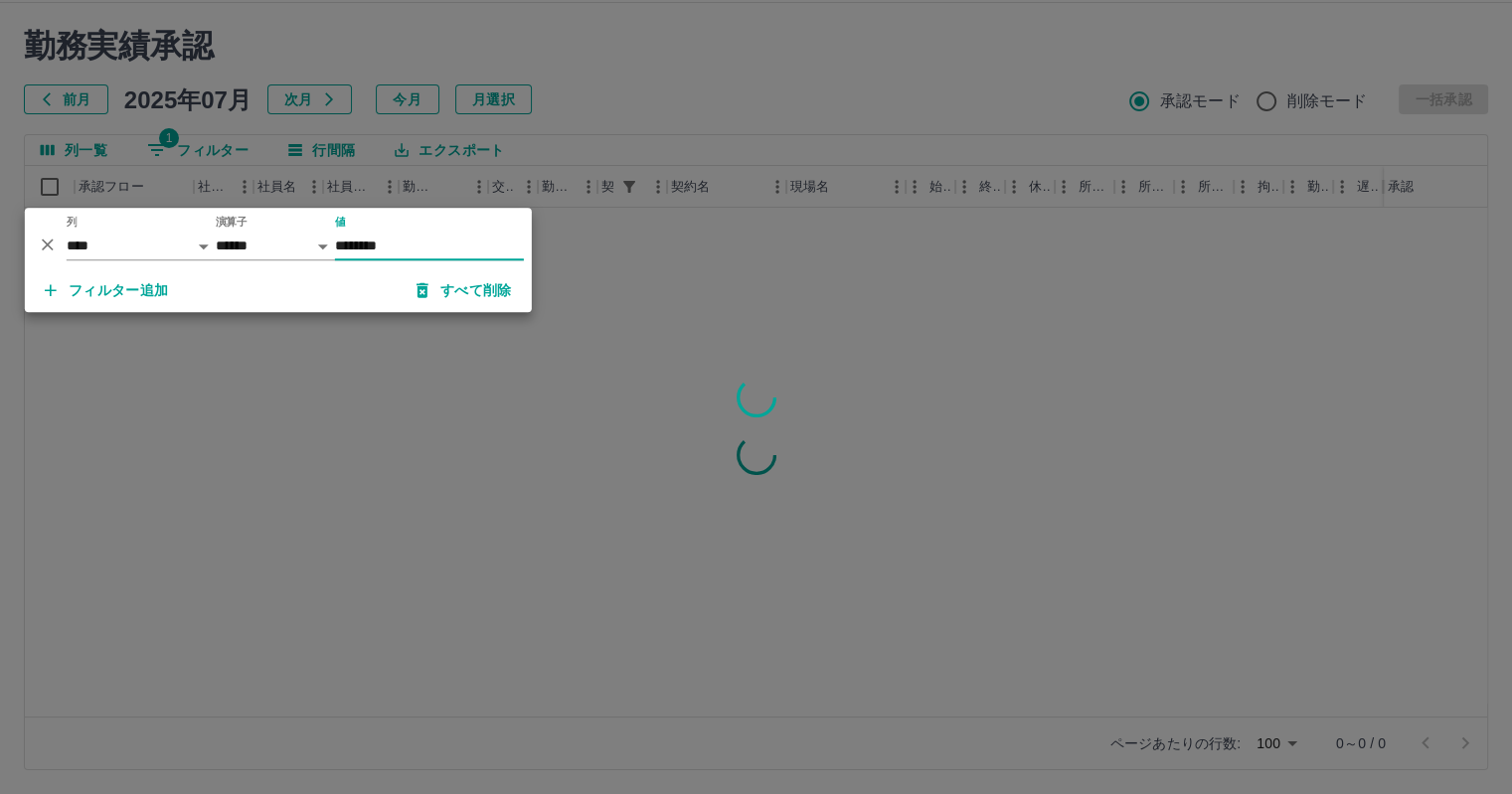 click at bounding box center [756, 397] 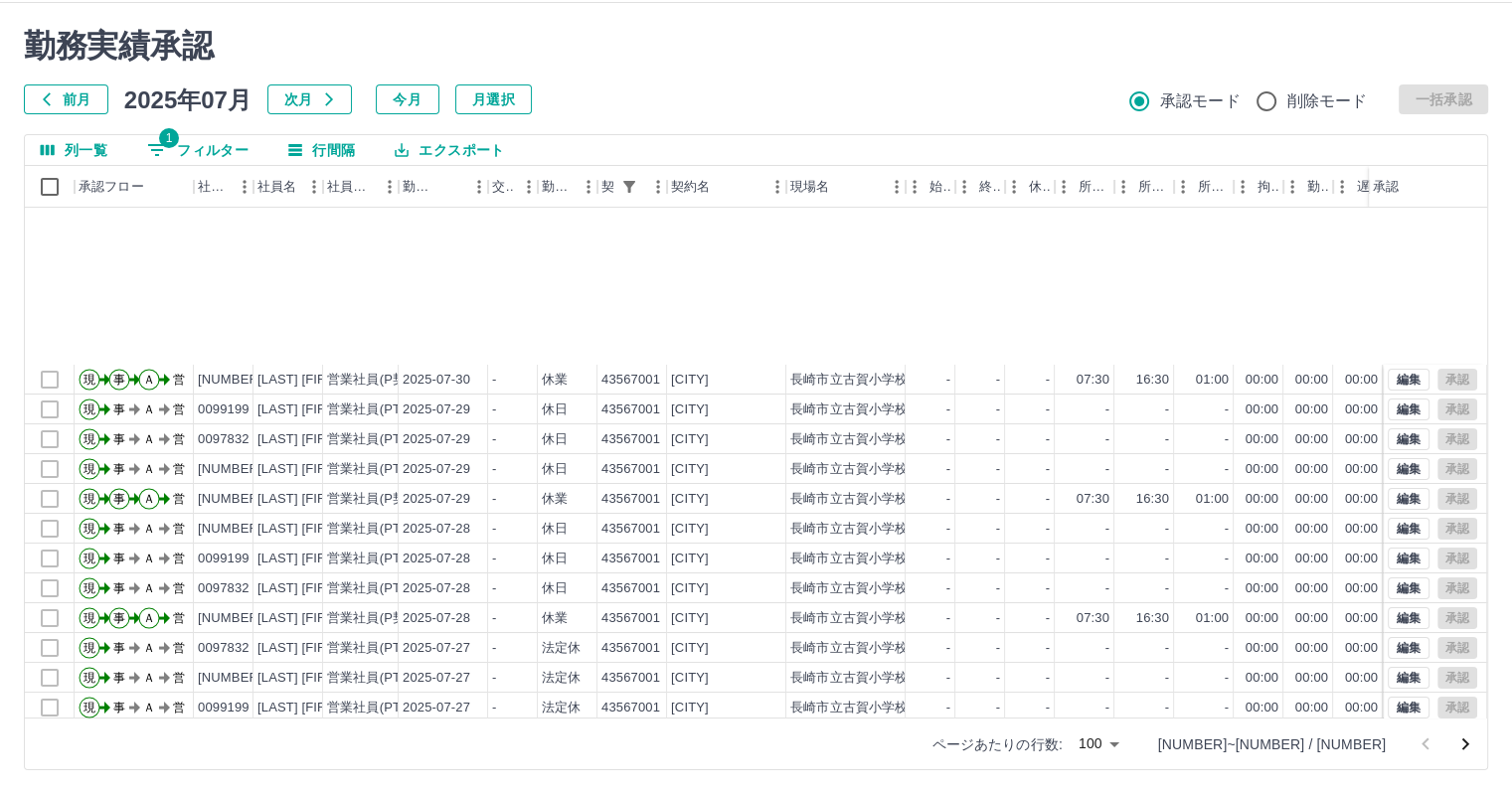 scroll, scrollTop: 497, scrollLeft: 0, axis: vertical 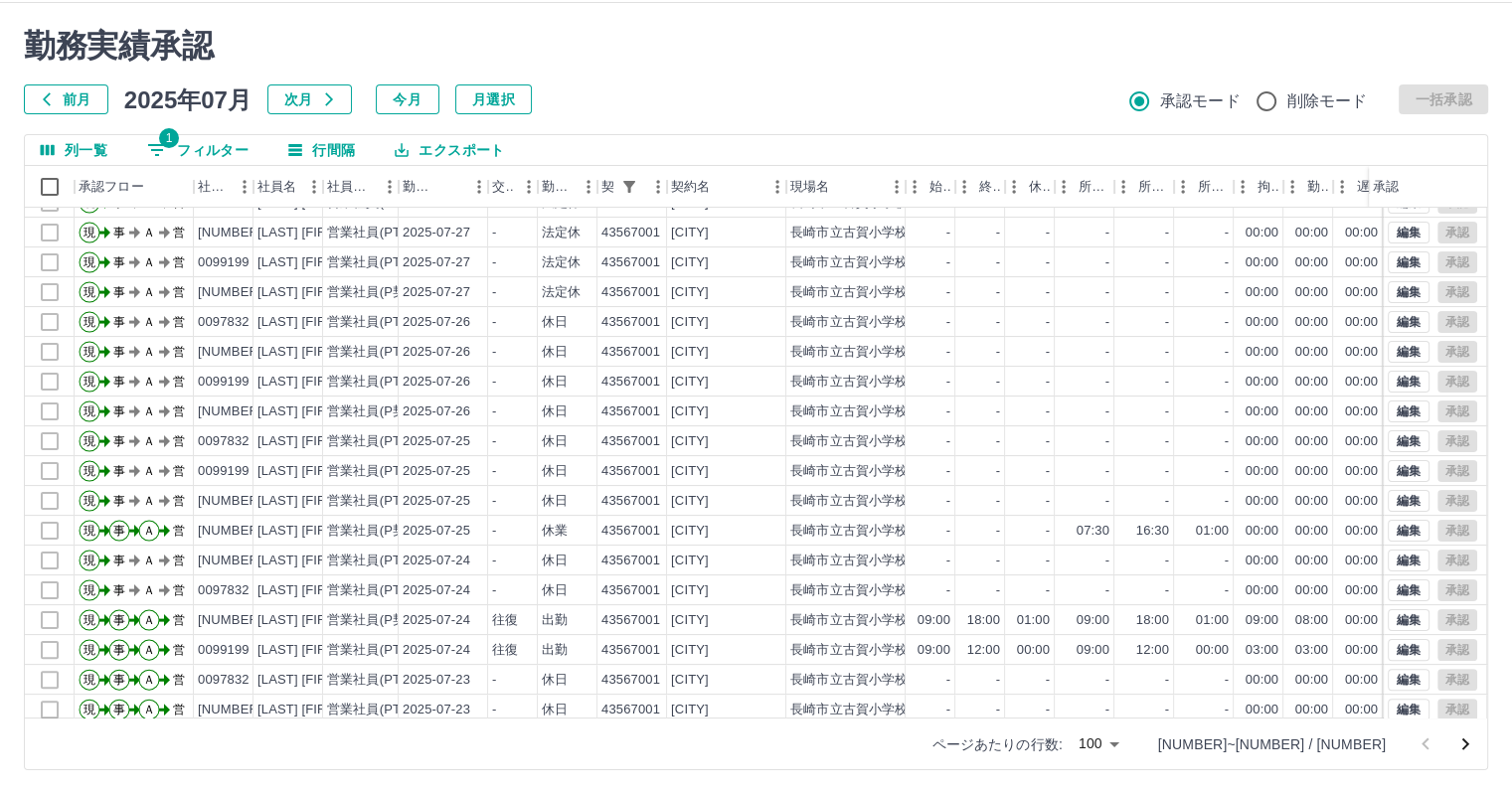 click on "1 フィルター" at bounding box center (198, 150) 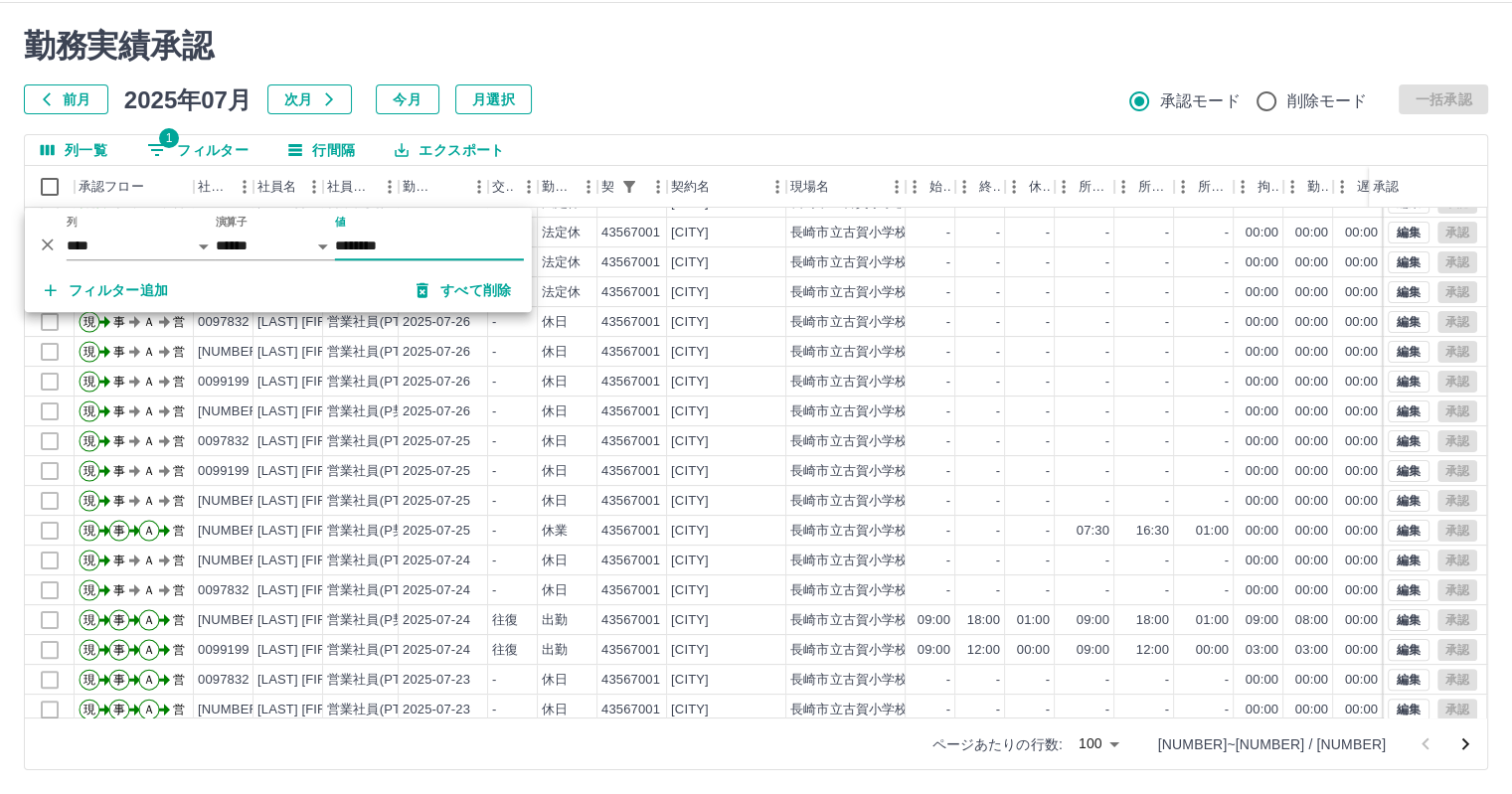 click on "フィルター追加" at bounding box center (106, 290) 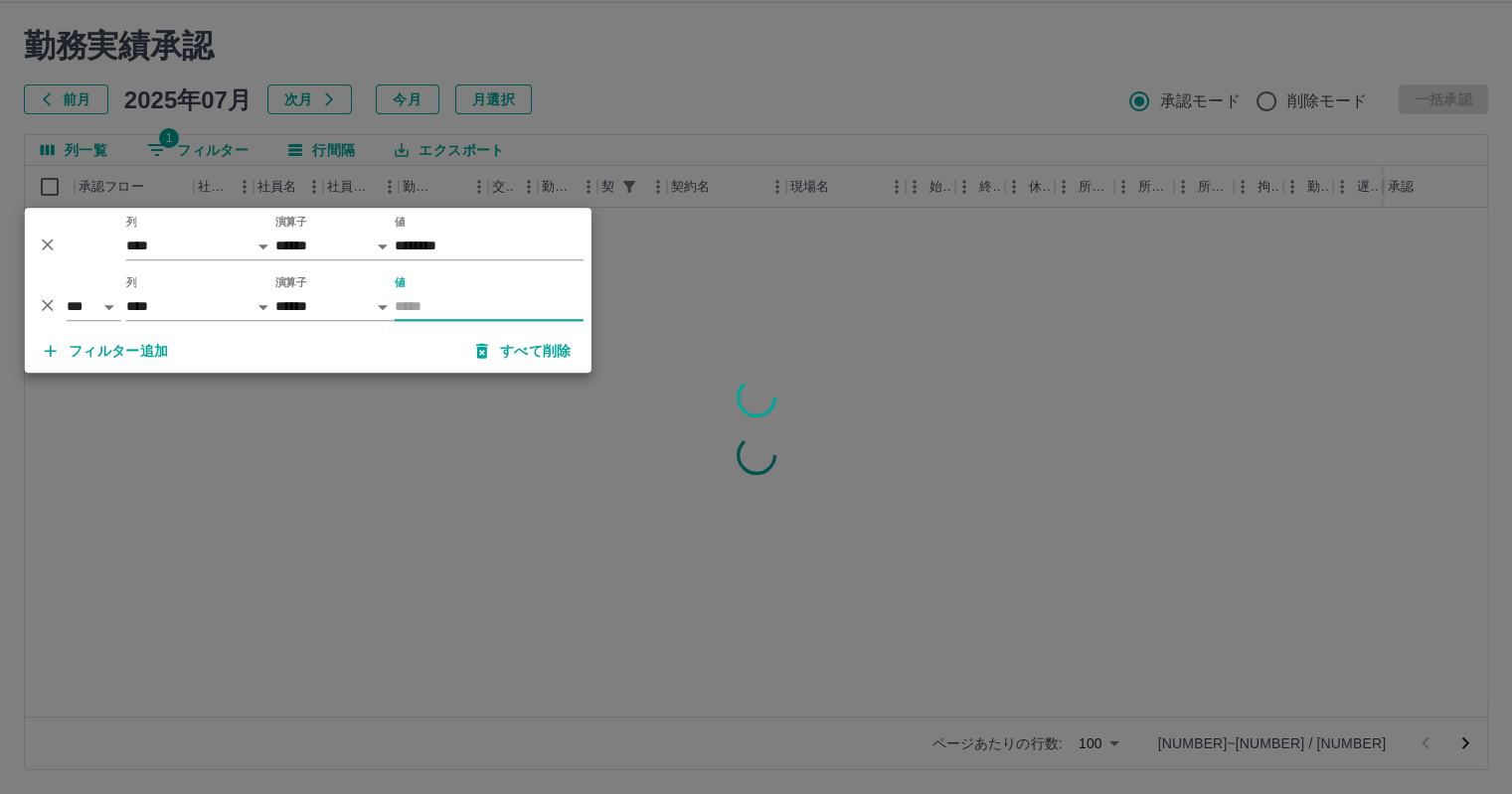 scroll, scrollTop: 0, scrollLeft: 0, axis: both 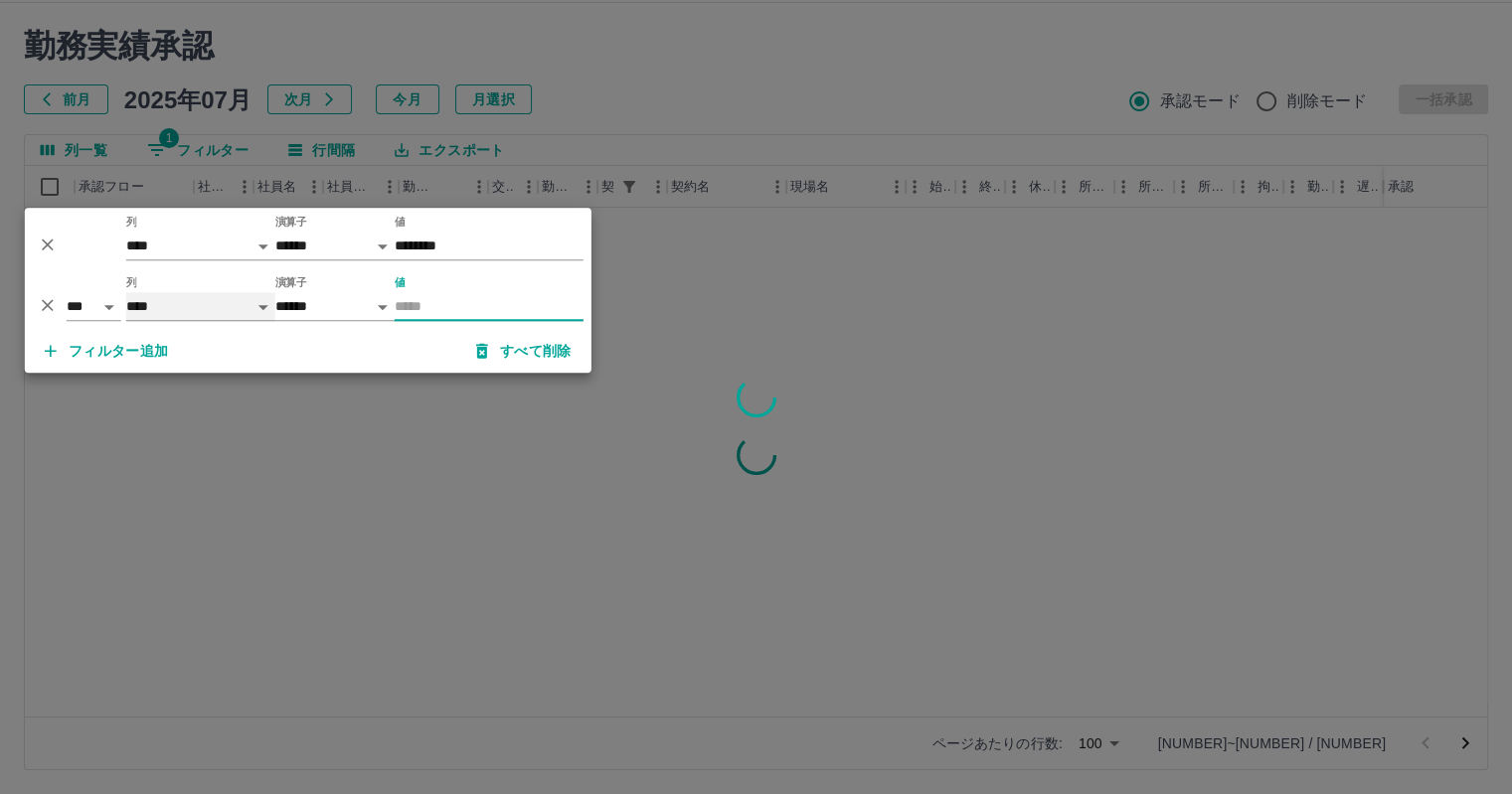 click on "**** *** **** *** *** **** ***** *** *** ** ** ** **** **** **** ** ** *** **** *****" at bounding box center [201, 306] 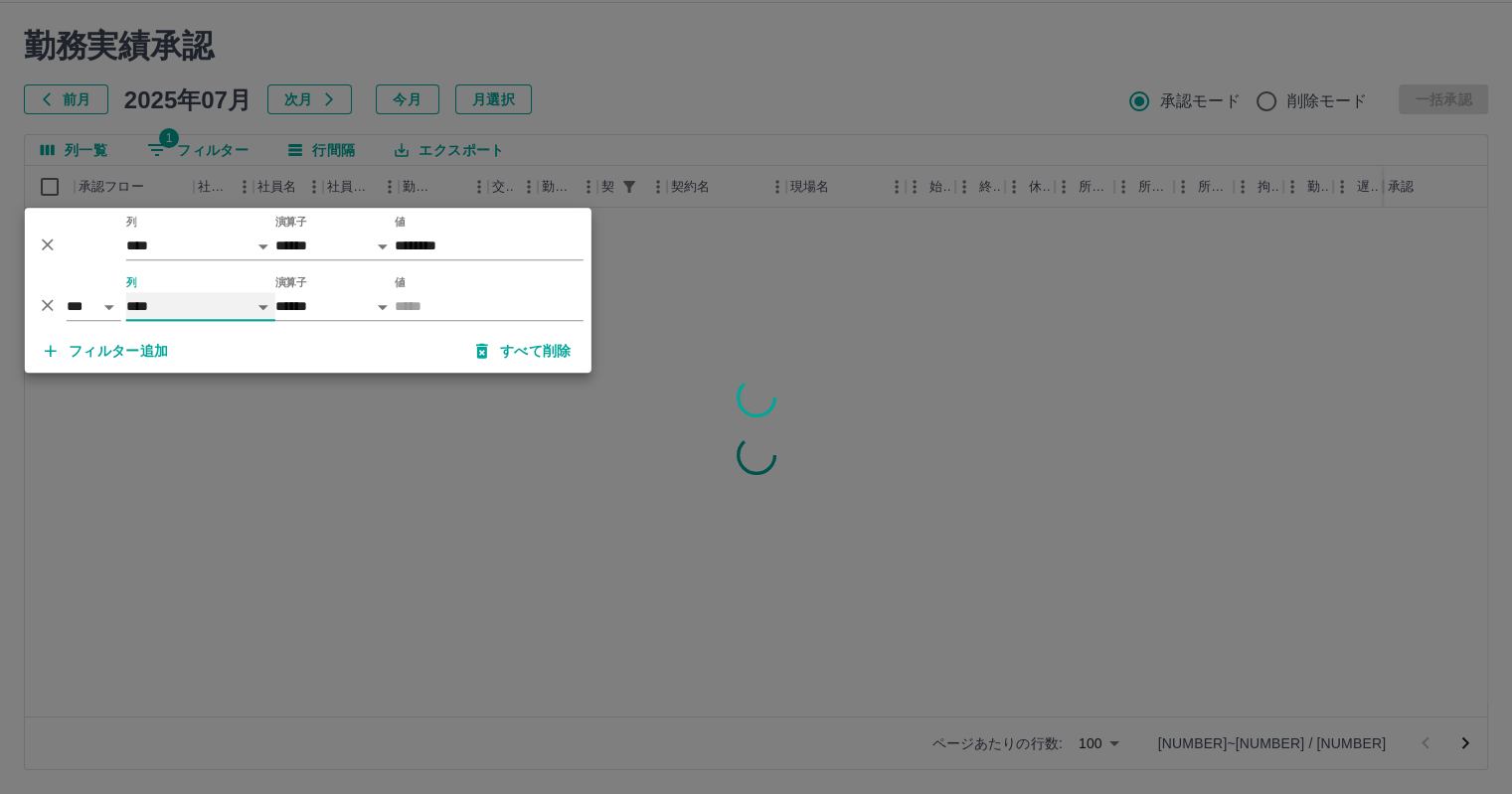 click on "**** *** **** *** *** **** ***** *** *** ** ** ** **** **** **** ** ** *** **** *****" at bounding box center (201, 306) 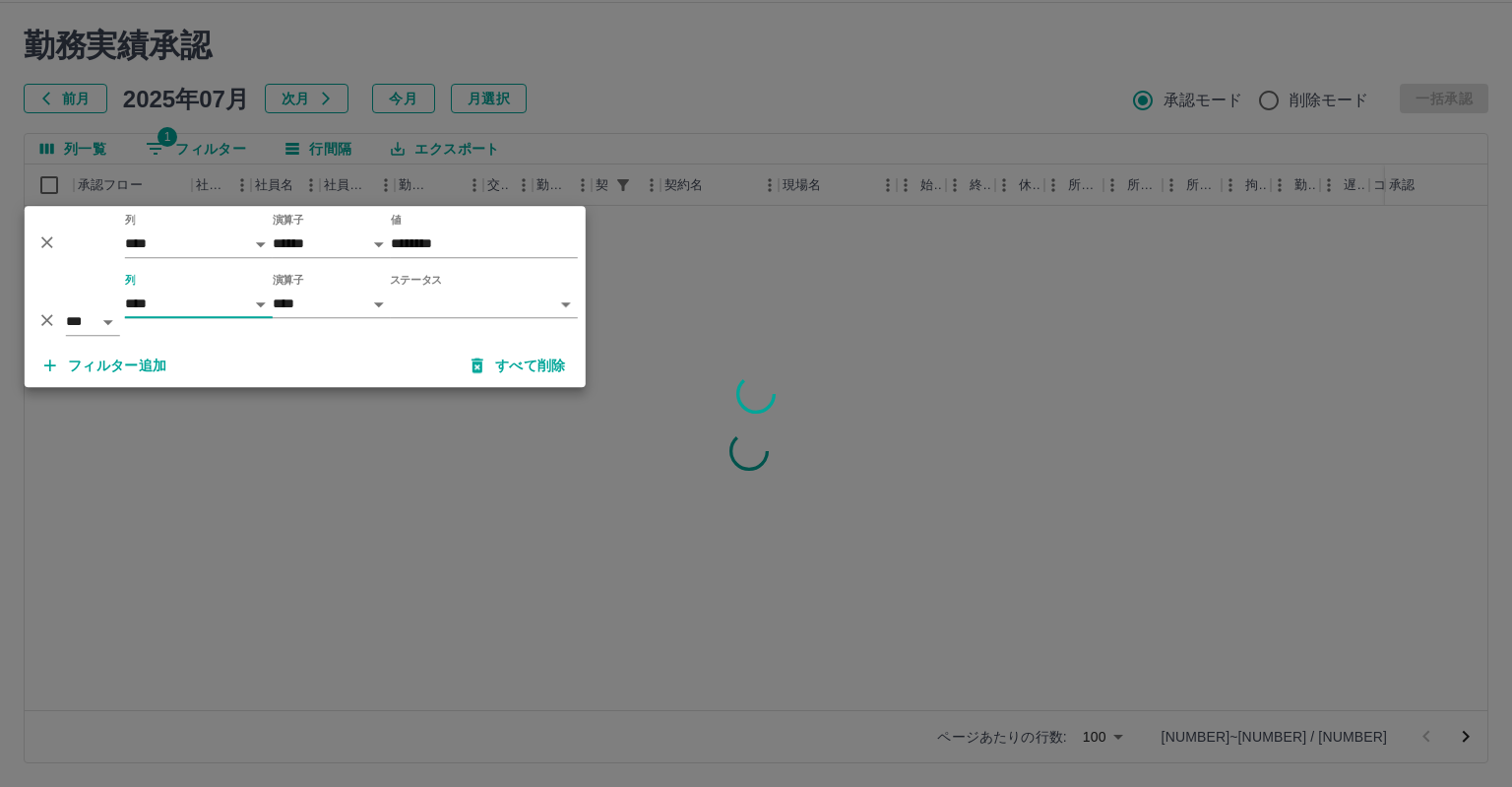 click on "SDH勤怠 [LAST] [FIRST] 勤務実績承認 前月 2025年07月 次月 今月 月選択 承認モード 削除モード 一括承認 列一覧 1 フィルター 行間隔 エクスポート 承認フロー 社員番号 社員名 社員区分 勤務日 交通費 勤務区分 契約コード 契約名 現場名 始業 終業 休憩 所定開始 所定終業 所定休憩 拘束 勤務 遅刻等 コメント ステータス 承認 ページあたりの行数: 100 *** 1～100 / 124 SDH勤怠 *** ** 列 **** *** **** *** *** **** ***** *** *** ** ** ** **** **** **** ** ** *** **** ***** 演算子 ****** ******* 値 ******** *** ** 列 **** *** **** *** *** **** ***** *** *** ** ** ** **** **** **** ** ** *** **** ***** 演算子 **** ****** ステータス ​ ********* フィルター追加 すべて削除" at bounding box center (756, 370) 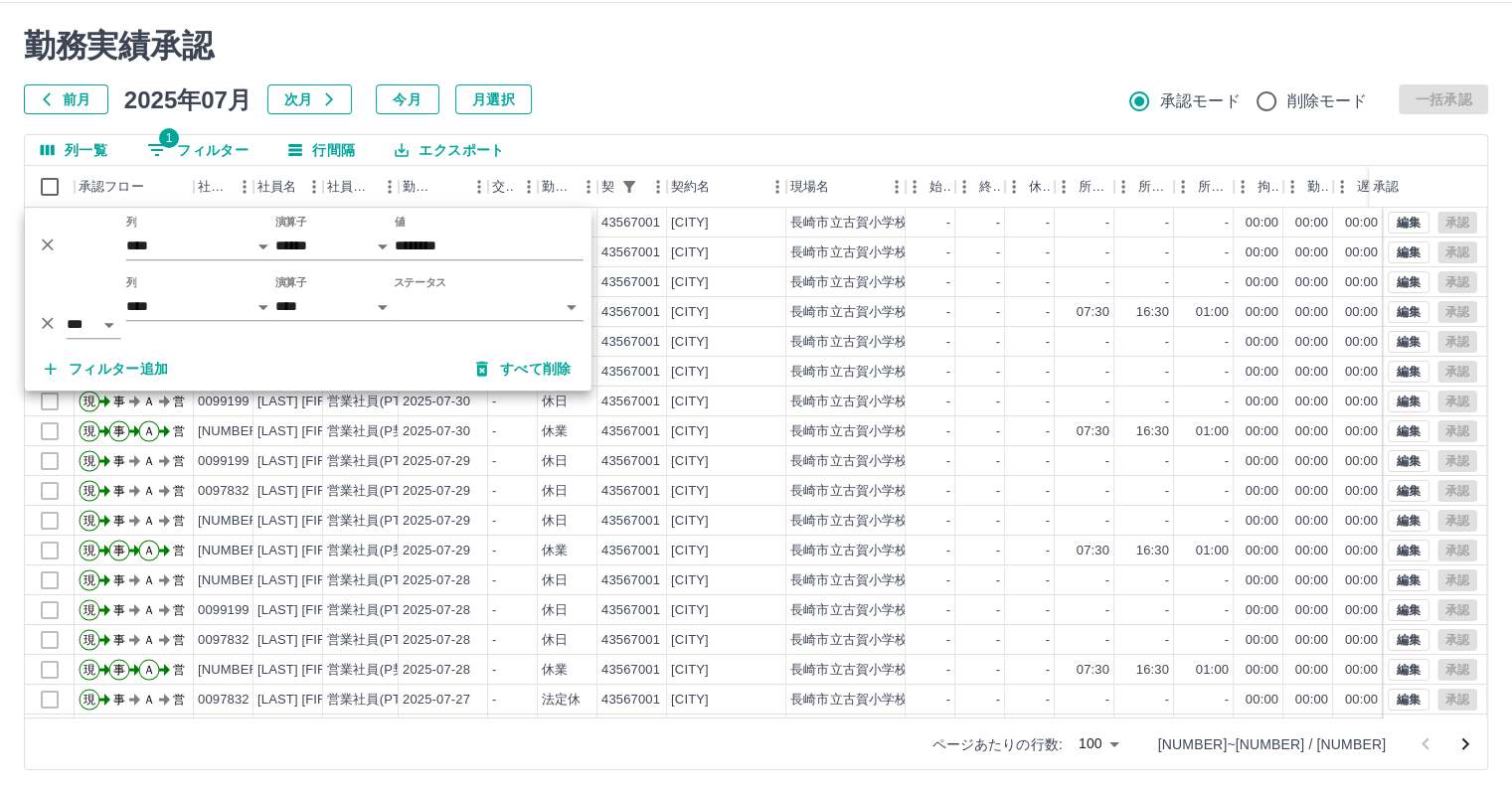 click on "SDH勤怠 [LAST] [FIRST] 勤務実績承認 前月 2025年07月 次月 今月 月選択 承認モード 削除モード 一括承認 列一覧 1 フィルター 行間隔 エクスポート 承認フロー 社員番号 社員名 社員区分 勤務日 交通費 勤務区分 契約コード 契約名 現場名 始業 終業 休憩 所定開始 所定終業 所定休憩 拘束 勤務 遅刻等 コメント ステータス 承認 現 事 Ａ 営 [NUMBER] [LAST] [FIRST] 営業社員(PT契約) 2025-07-31  -  休日 [NUMBER] [CITY] [CITY]市立古賀小学校 - - - - - - 00:00 00:00 00:00 事務担当者承認待 現 事 Ａ 営 [NUMBER] [LAST] [FIRST] 営業社員(PT契約) 2025-07-31  -  休日 [NUMBER] [CITY] [CITY]市立古賀小学校 - - - - - - 00:00 00:00 00:00 事務担当者承認待 現 事 Ａ 営 [NUMBER] [LAST] [FIRST] 営業社員(PT契約) 2025-07-31  -  休日 [NUMBER] [CITY] [CITY]市立古賀小学校 - - - - - - 00:00 00:00 00:00 事務担当者承認待 現 事 Ａ 営 [NUMBER]  -  - -" at bounding box center [756, 374] 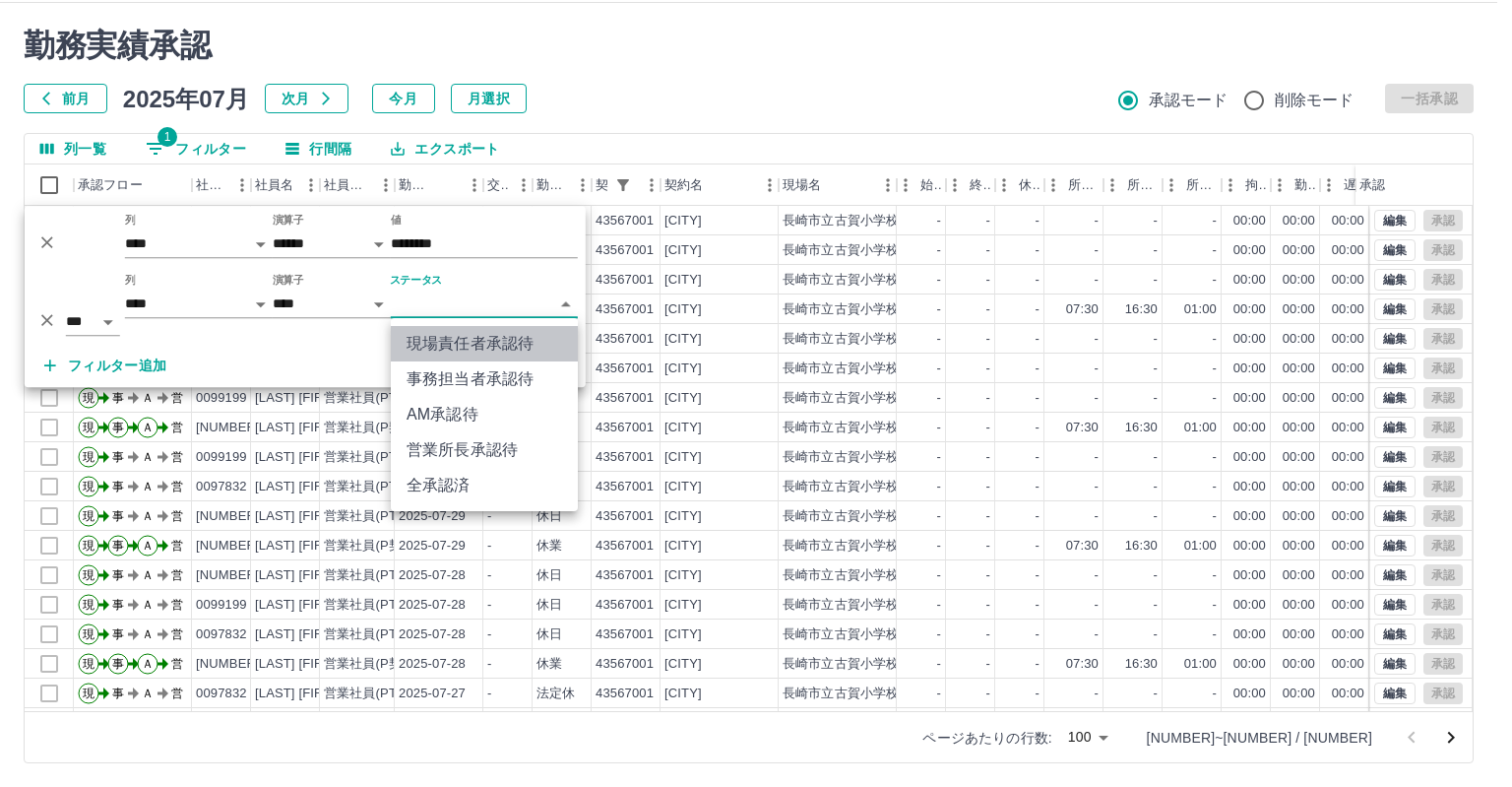 click on "現場責任者承認待" at bounding box center [484, 344] 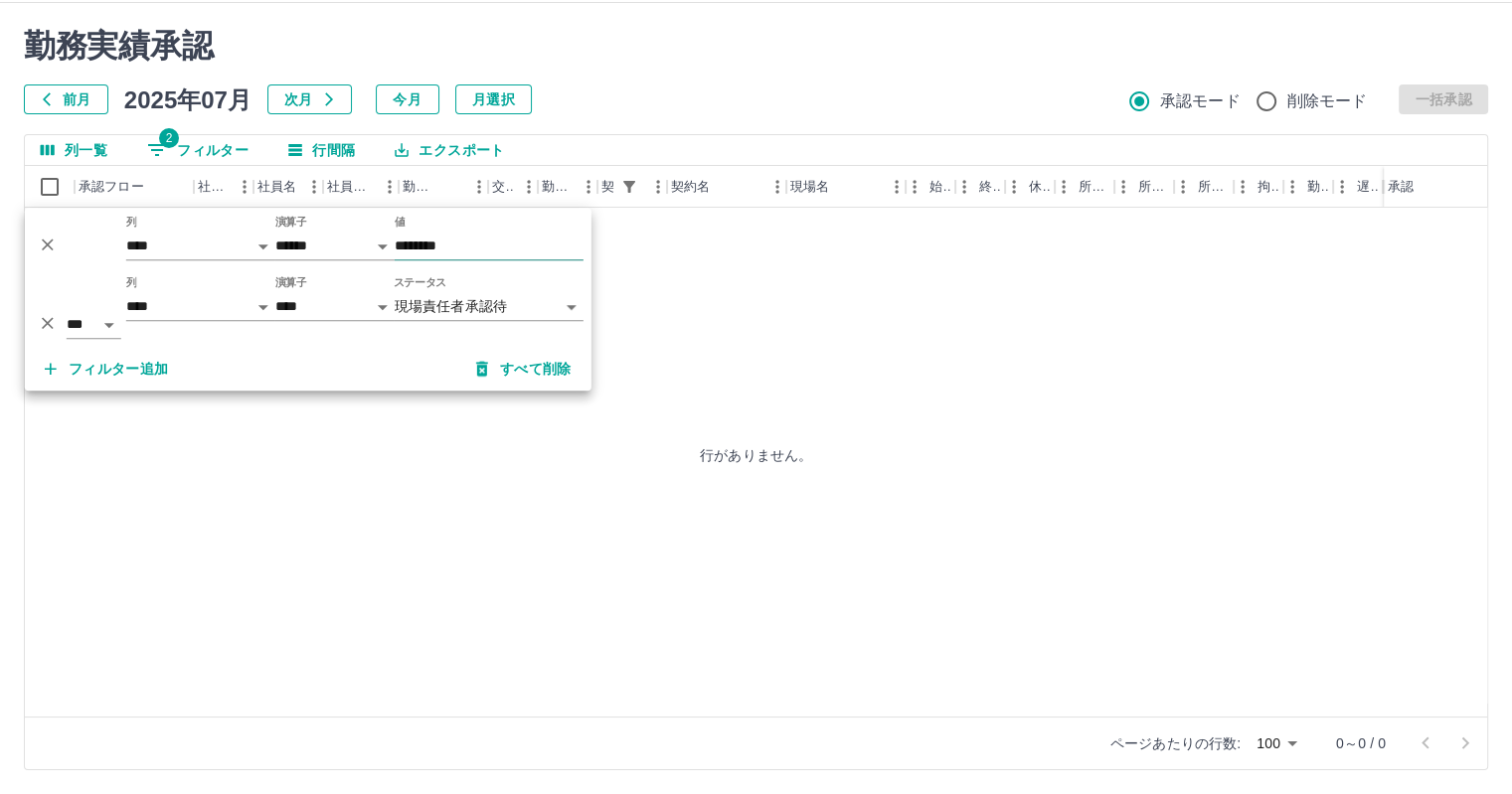 click on "********" at bounding box center [489, 245] 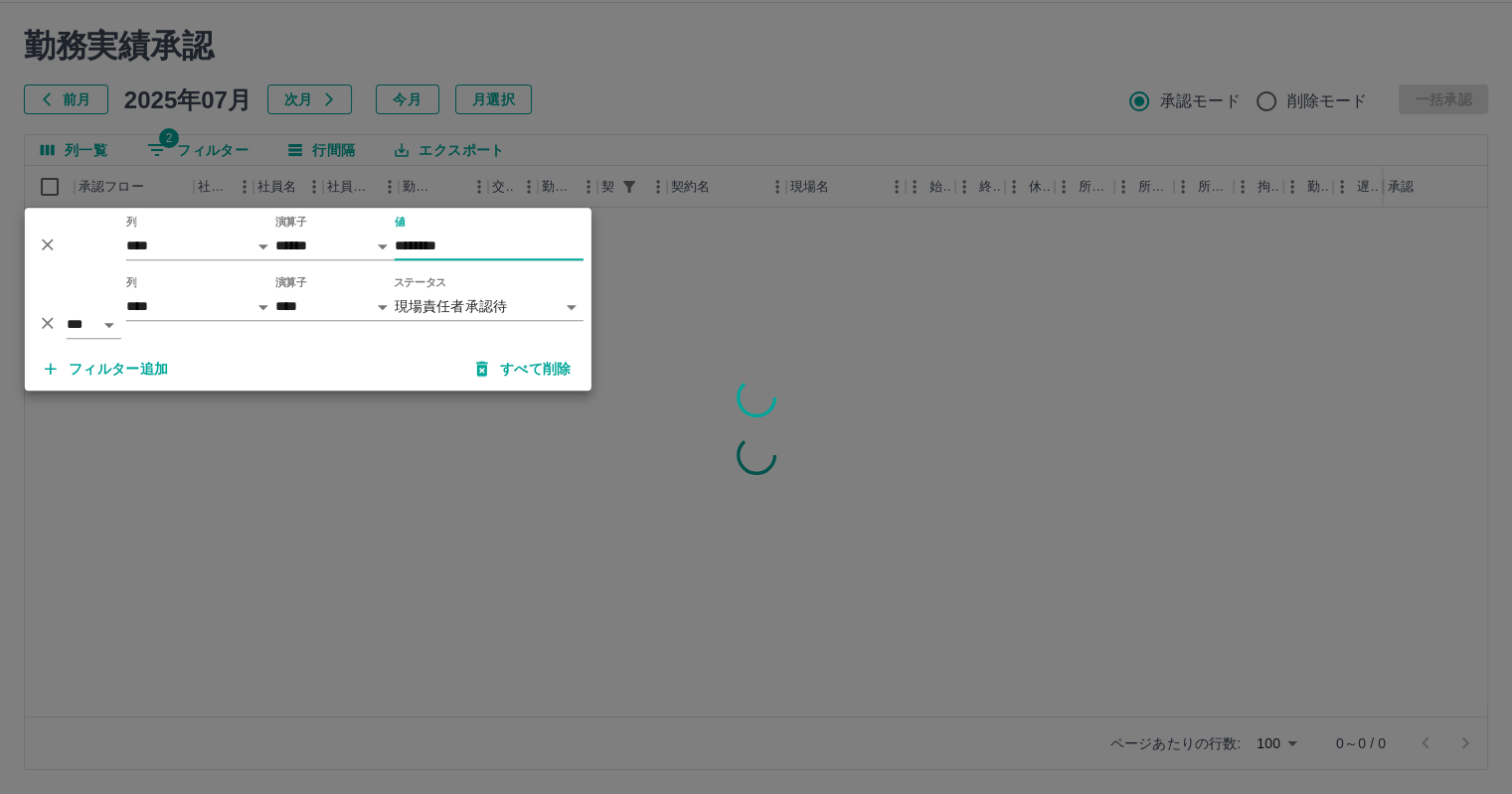 type on "********" 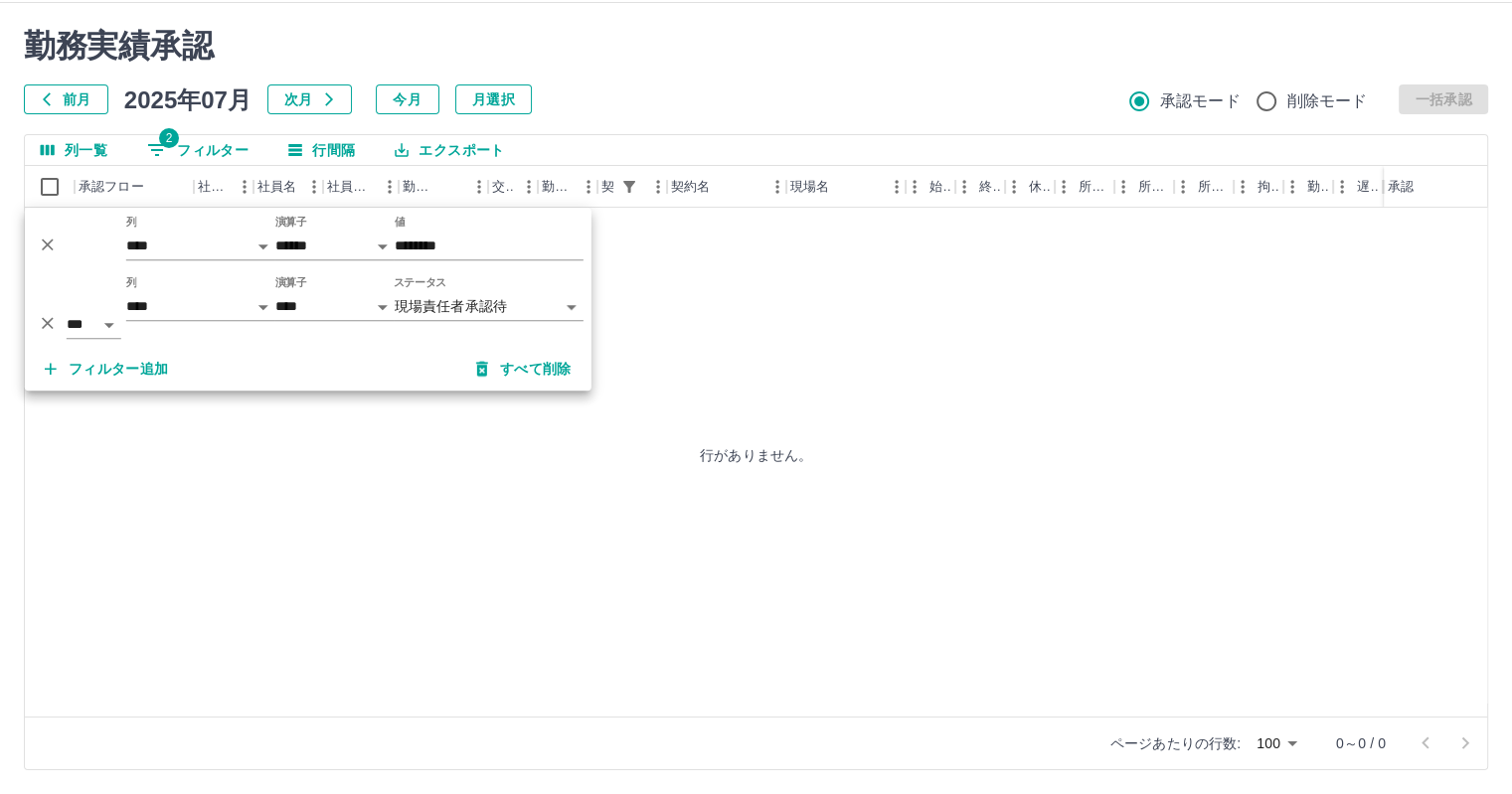 click at bounding box center [756, 397] 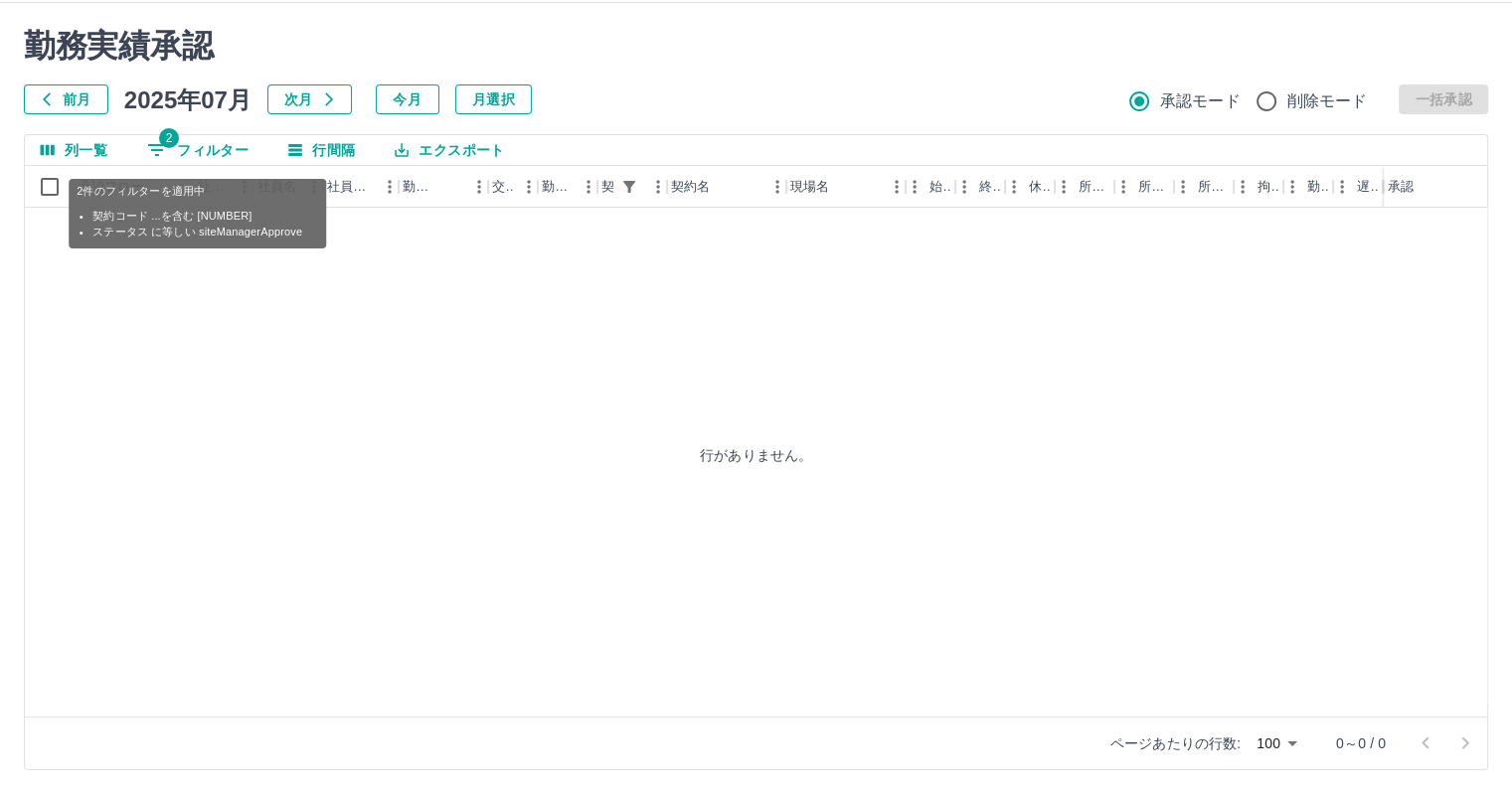 click on "2 フィルター" at bounding box center [198, 150] 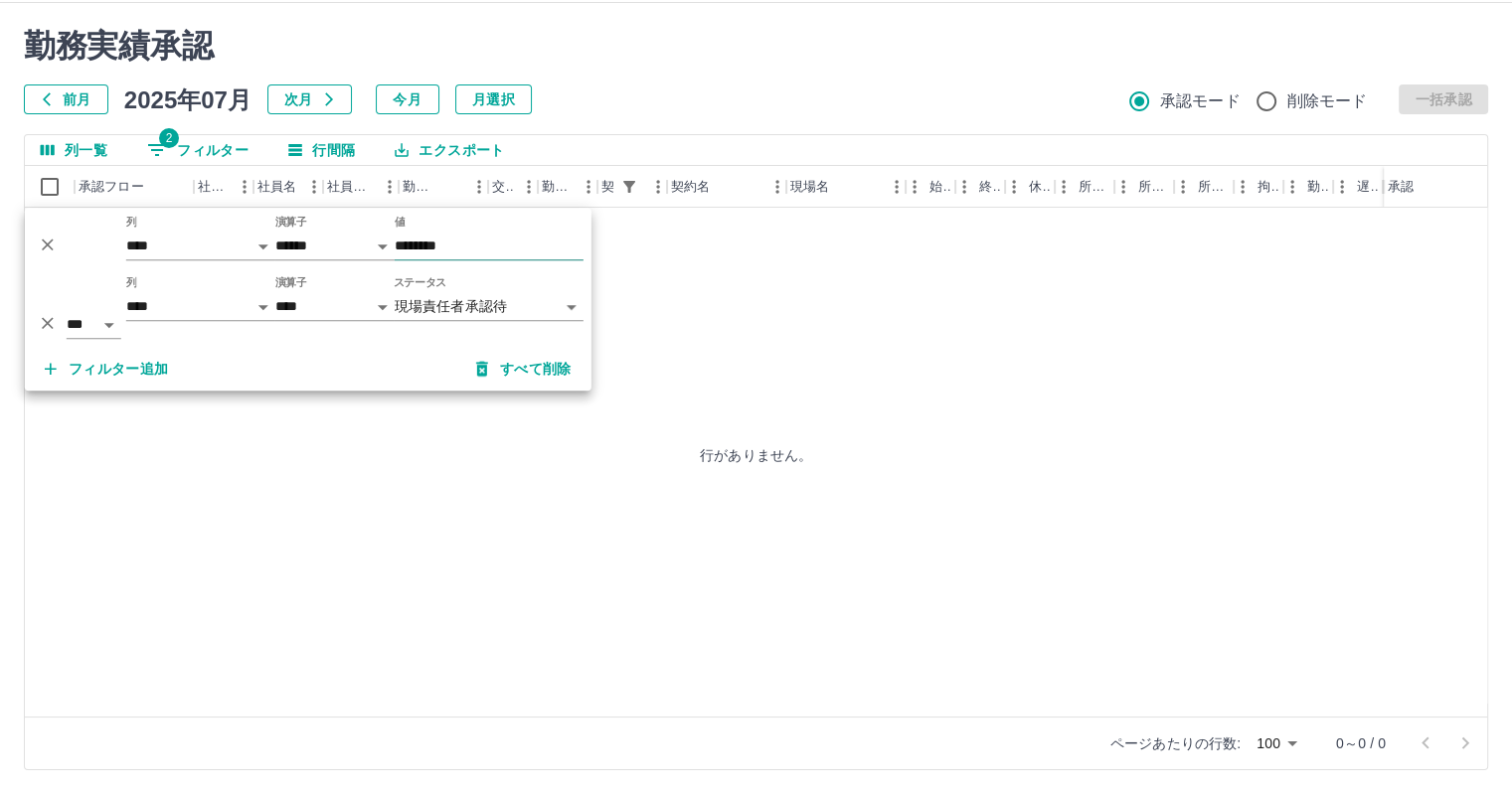 click on "********" at bounding box center [489, 245] 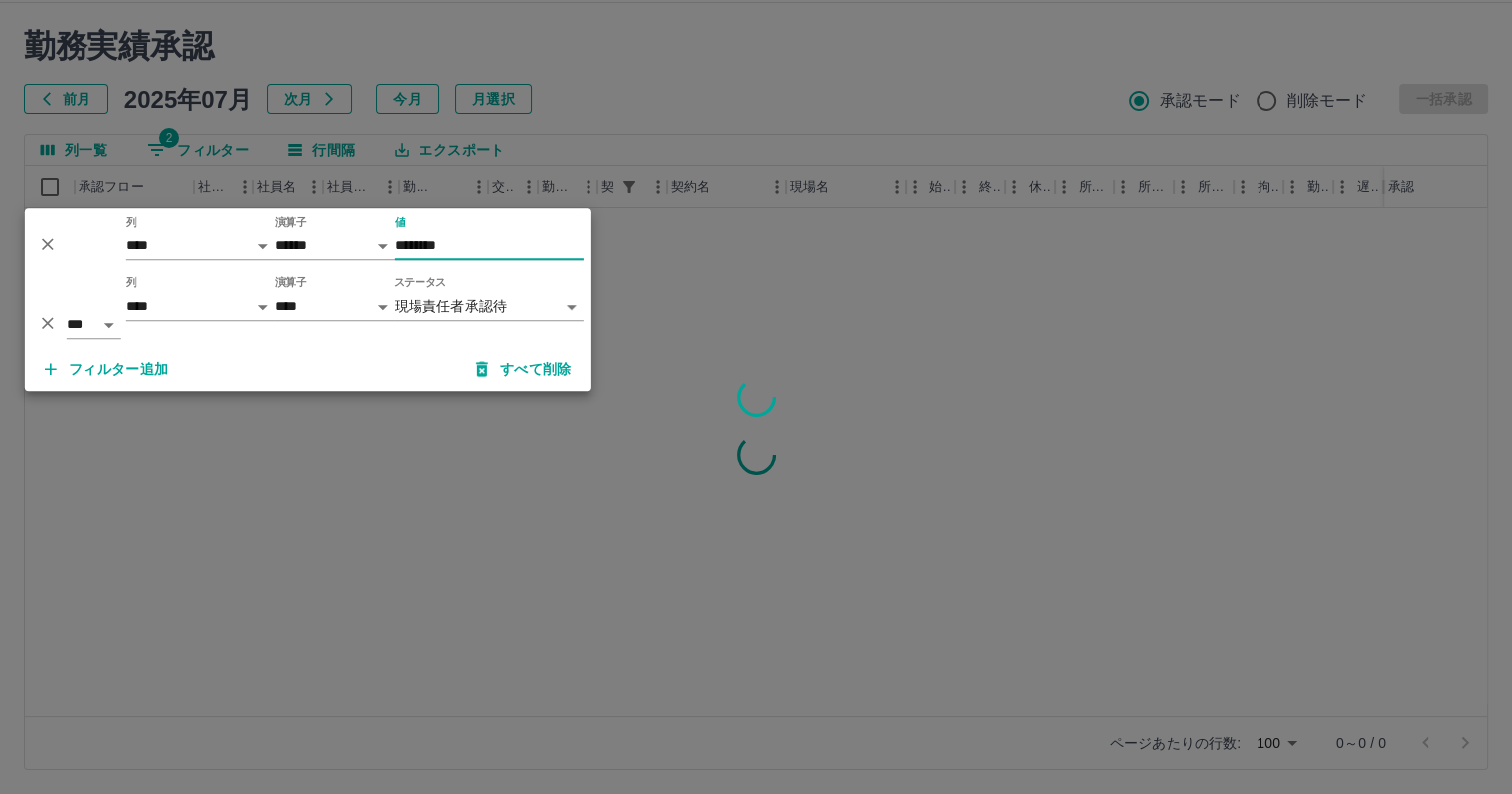 type on "********" 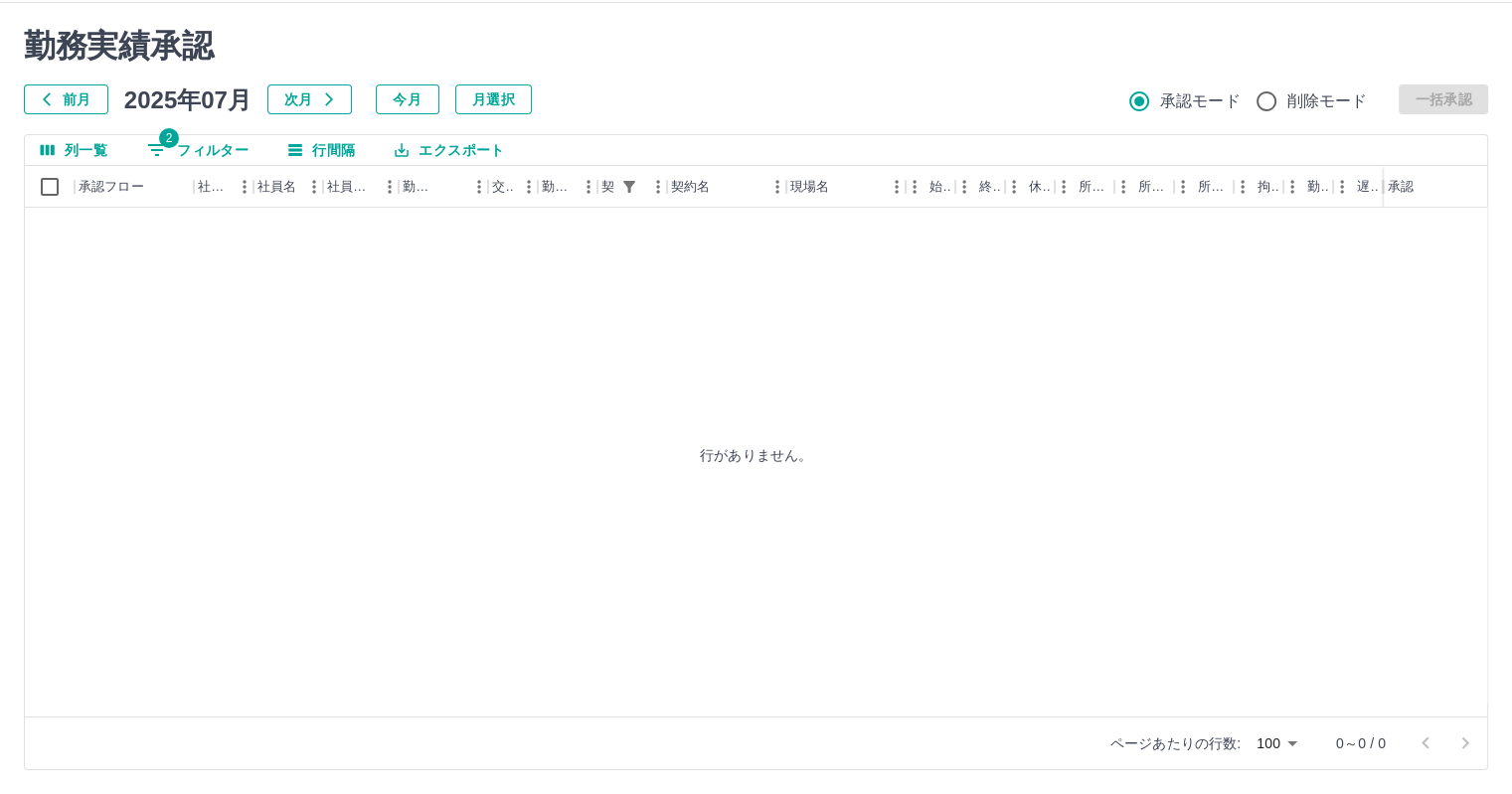 click on "2 フィルター" at bounding box center (198, 150) 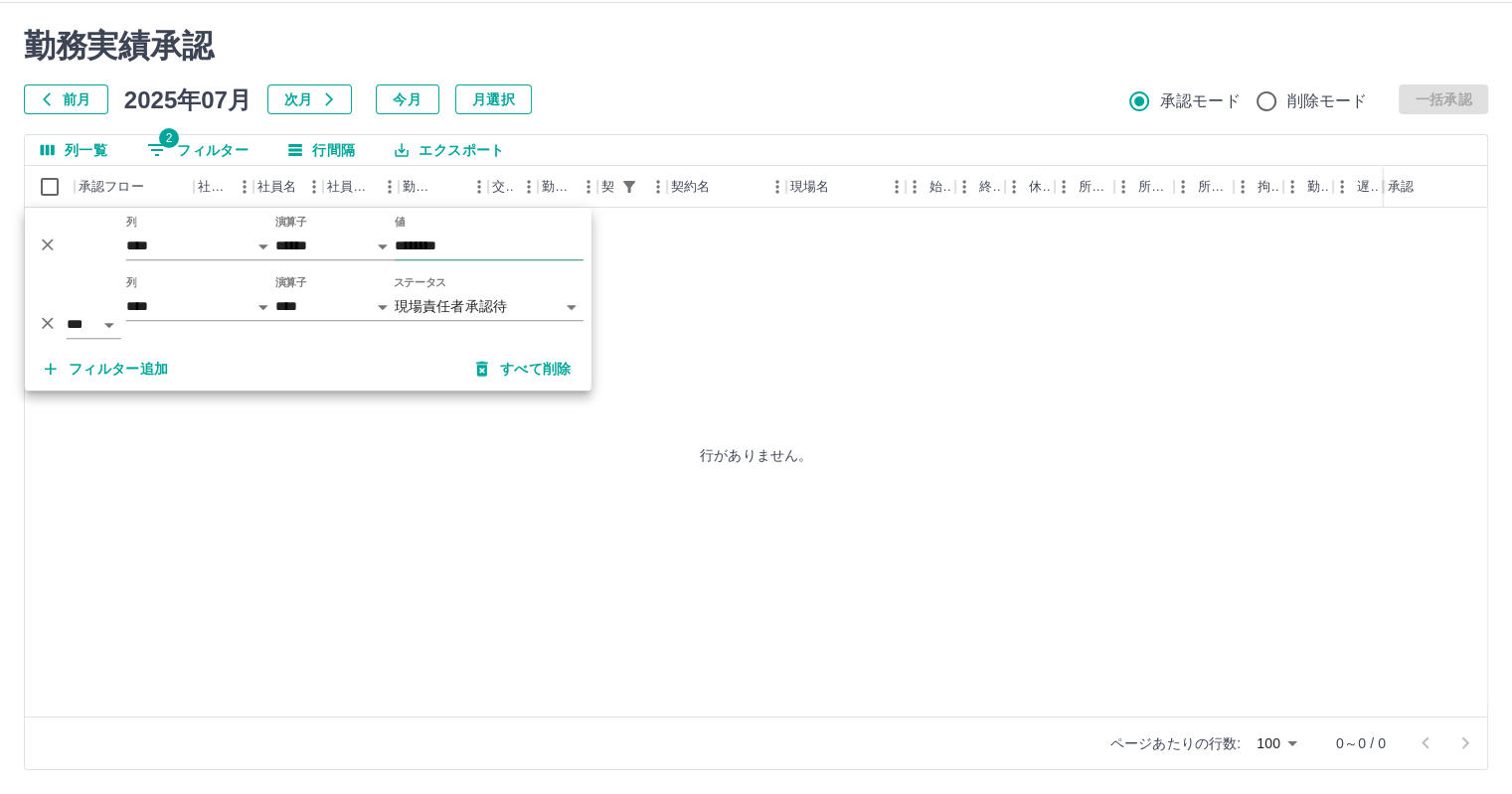 click on "********" at bounding box center (489, 245) 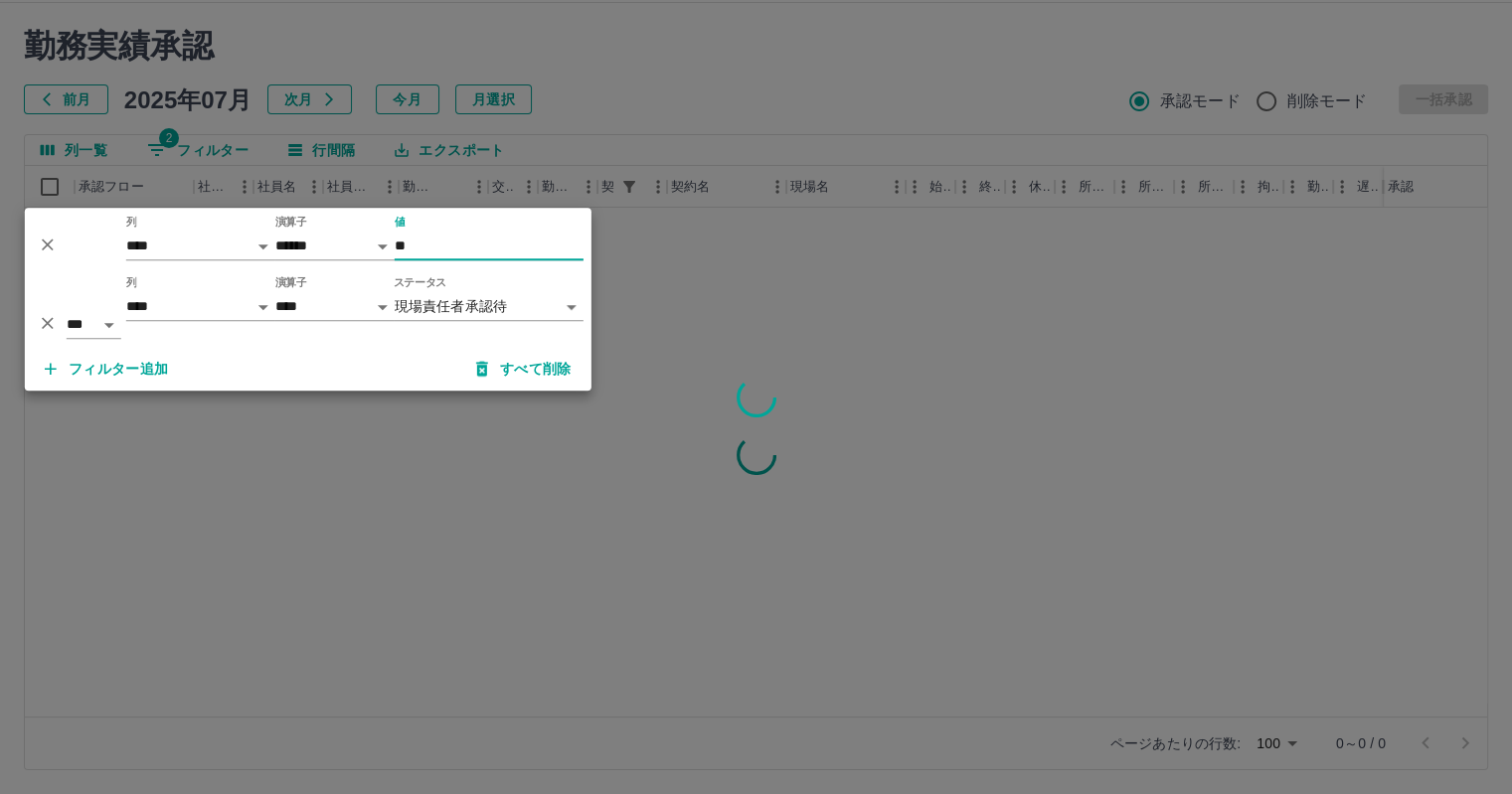 type on "*" 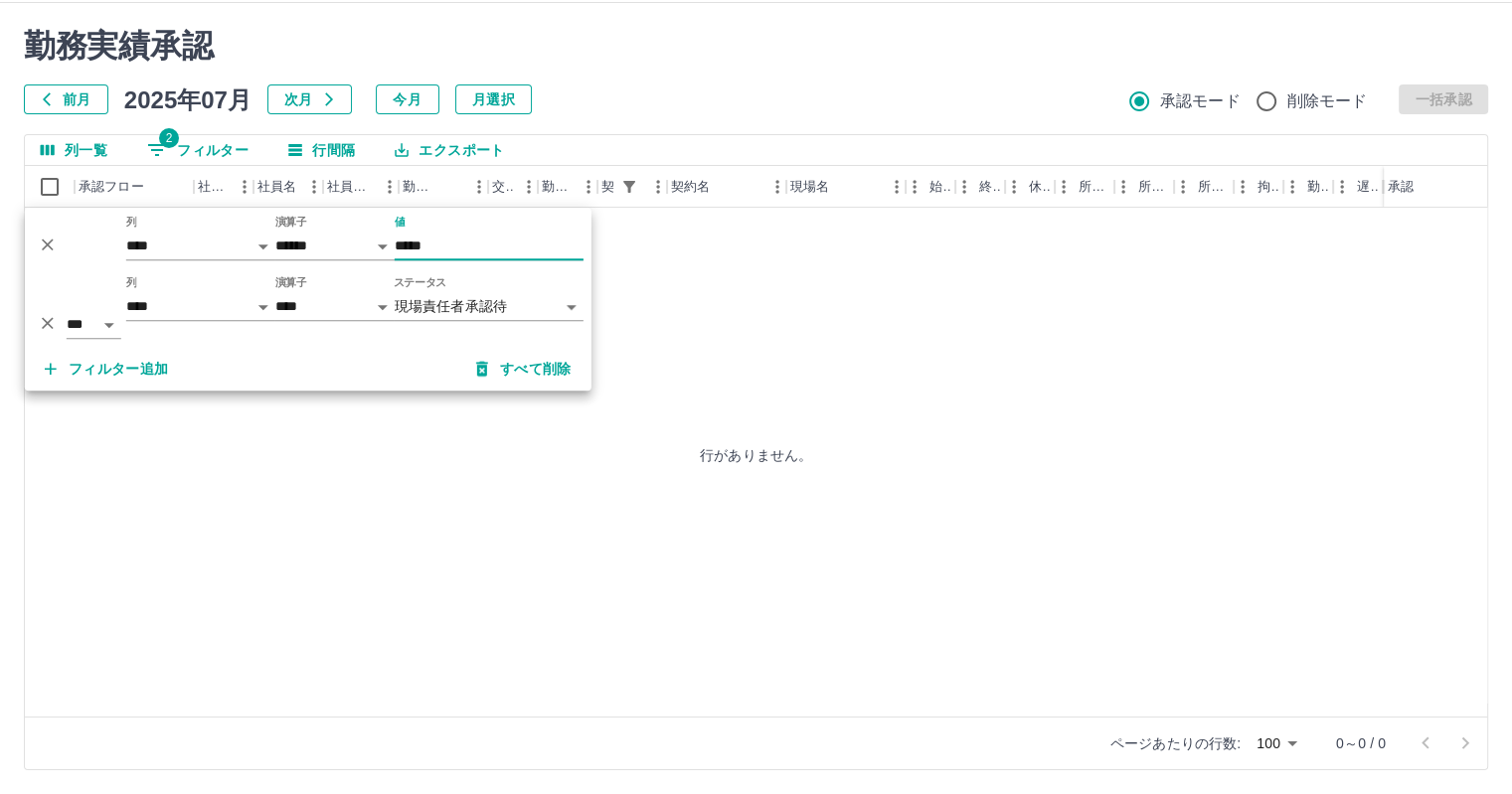type on "*****" 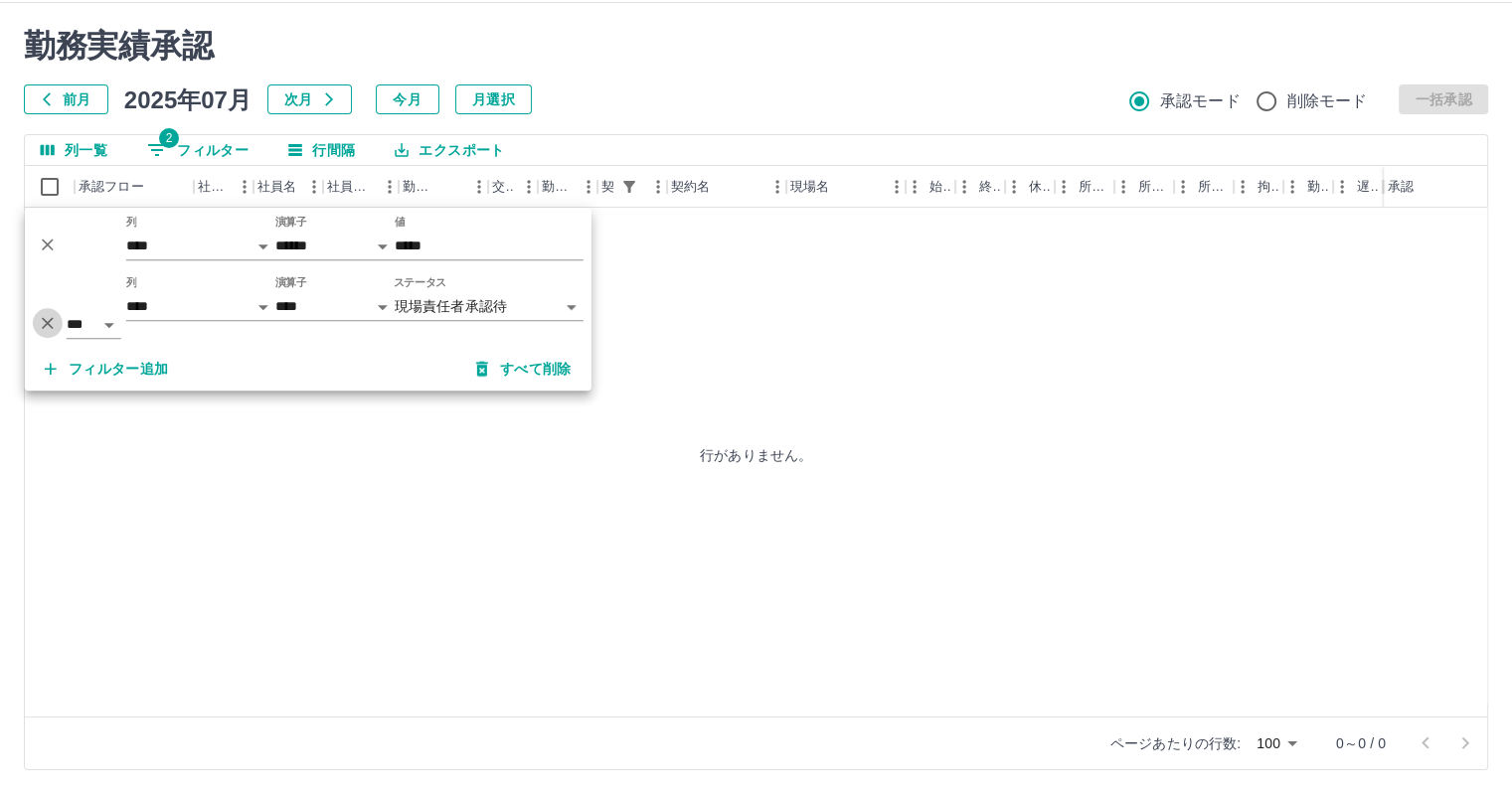click 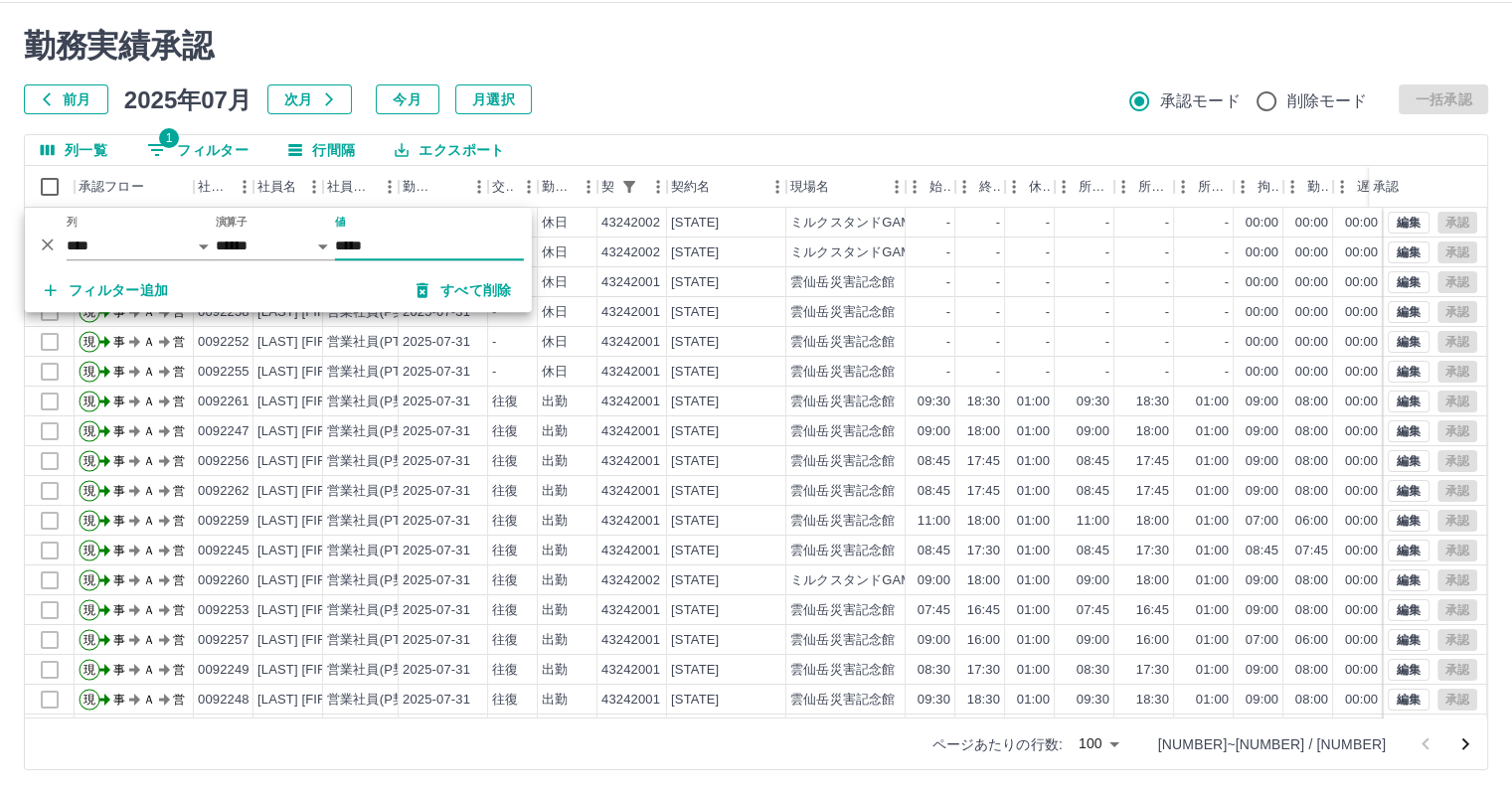 drag, startPoint x: 47, startPoint y: 243, endPoint x: 345, endPoint y: 146, distance: 313.39 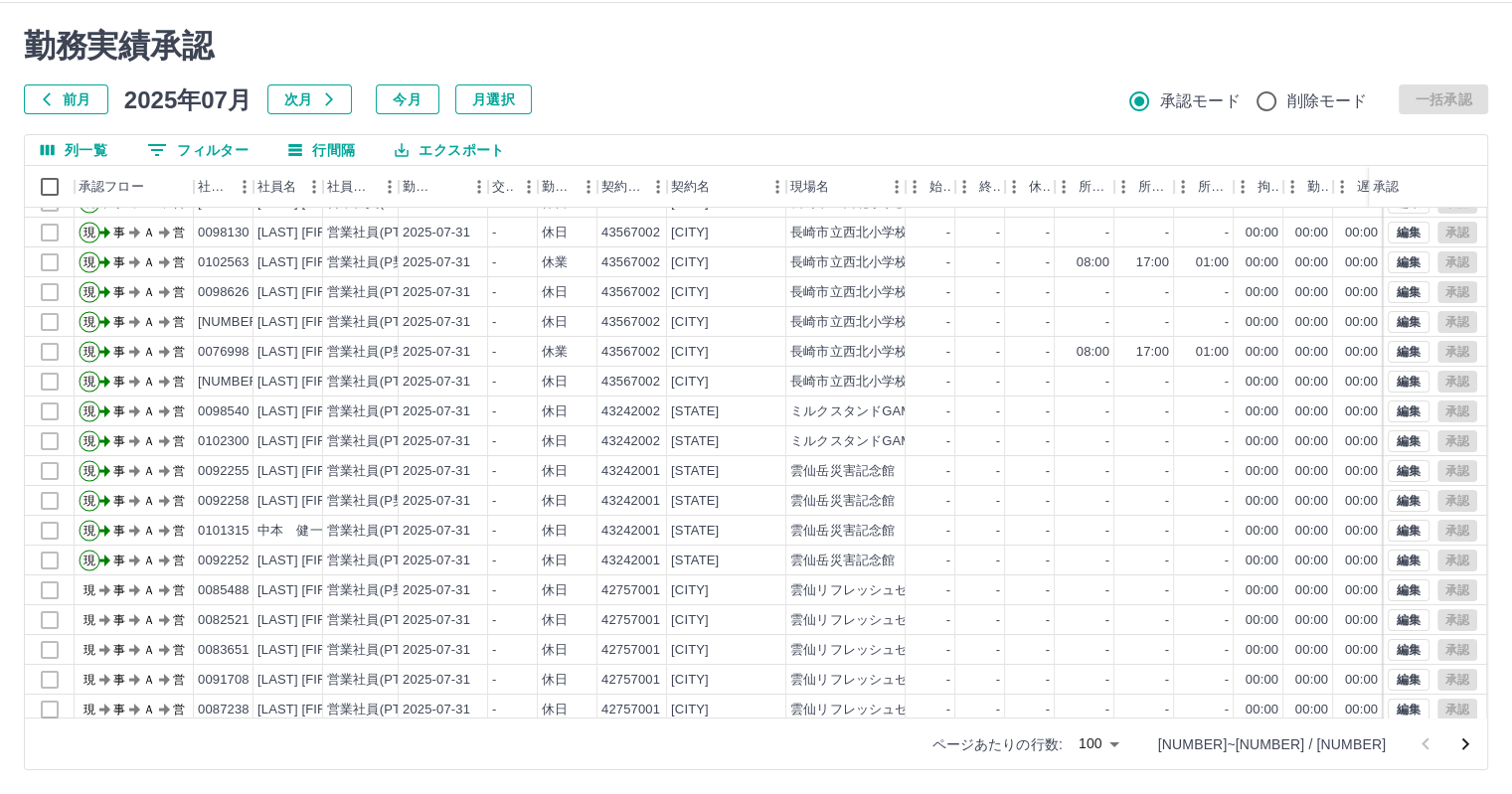 scroll, scrollTop: 298, scrollLeft: 0, axis: vertical 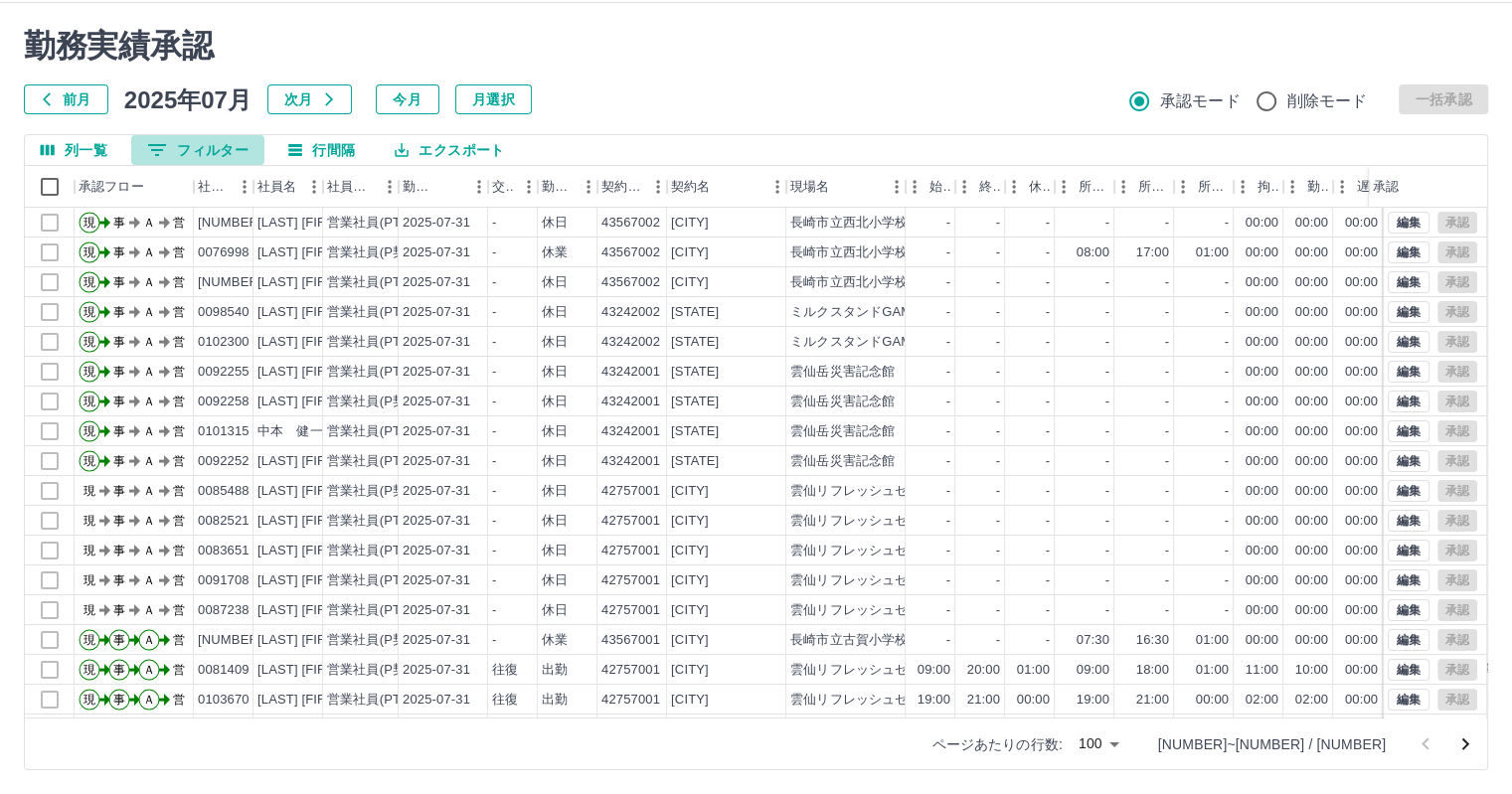 click on "0 フィルター" at bounding box center (198, 150) 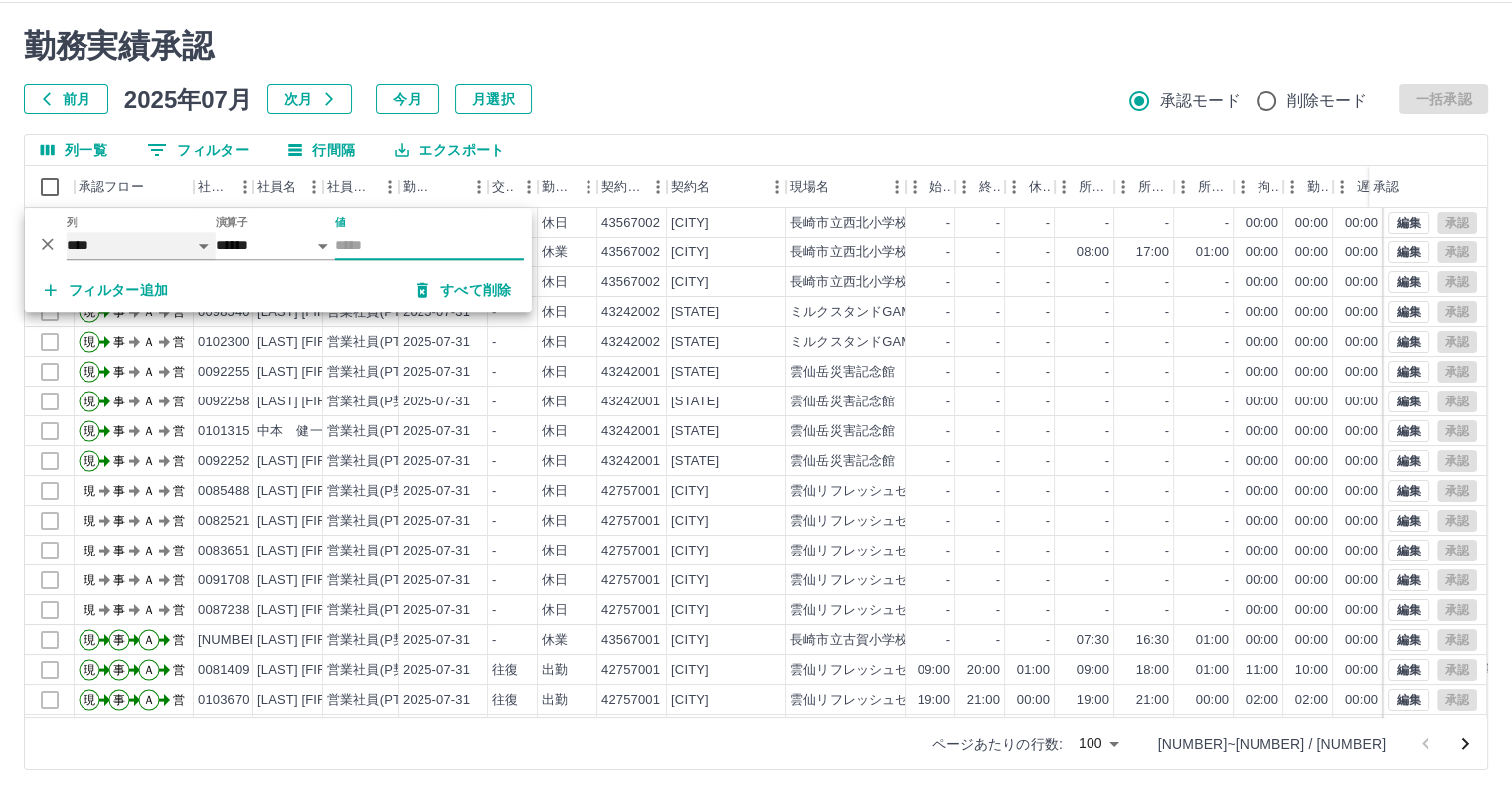 click on "**** *** **** *** *** **** ***** *** *** ** ** ** **** **** **** ** ** *** **** *****" at bounding box center [141, 245] 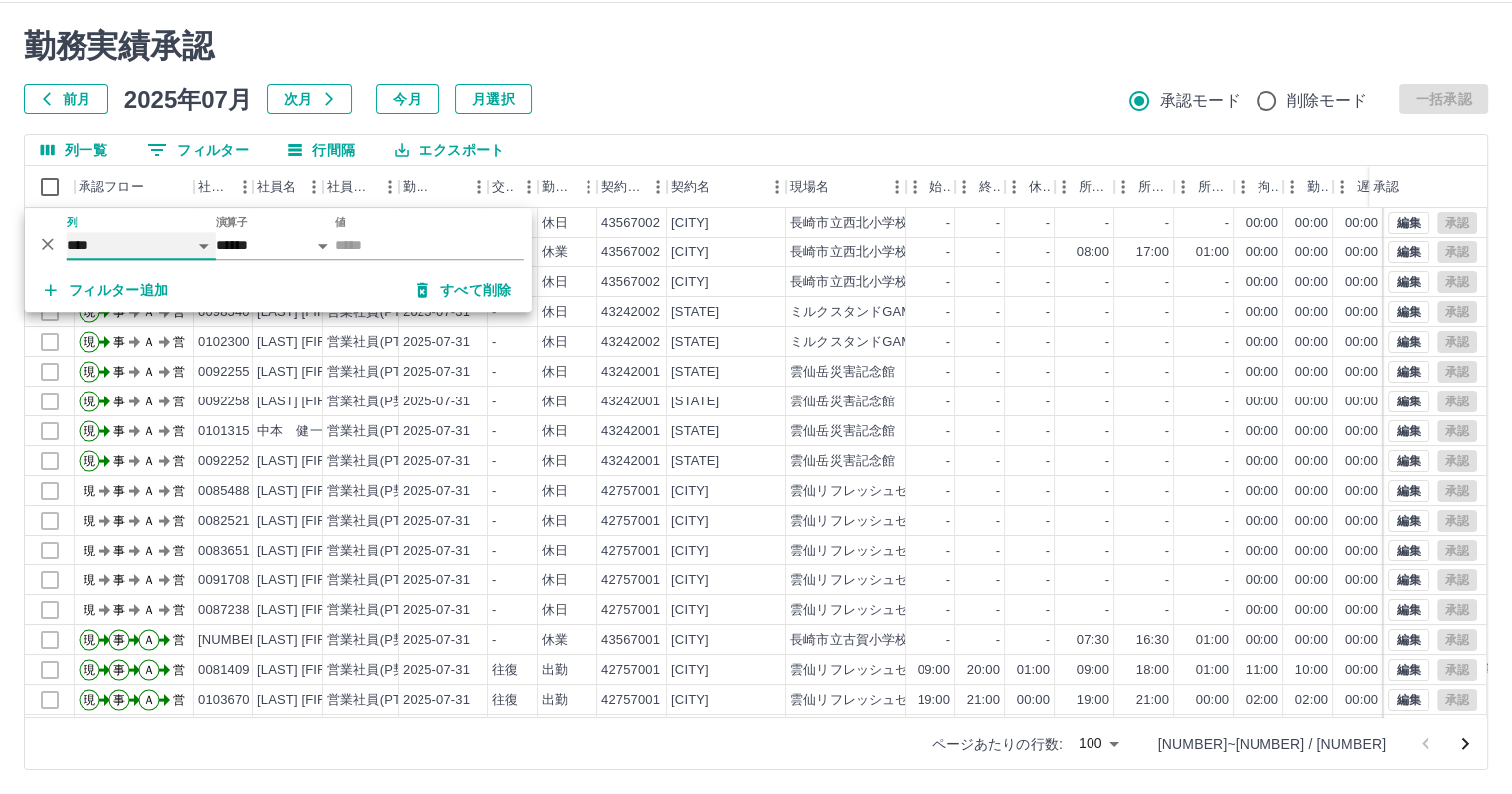 click on "**** *** **** *** *** **** ***** *** *** ** ** ** **** **** **** ** ** *** **** *****" at bounding box center (141, 245) 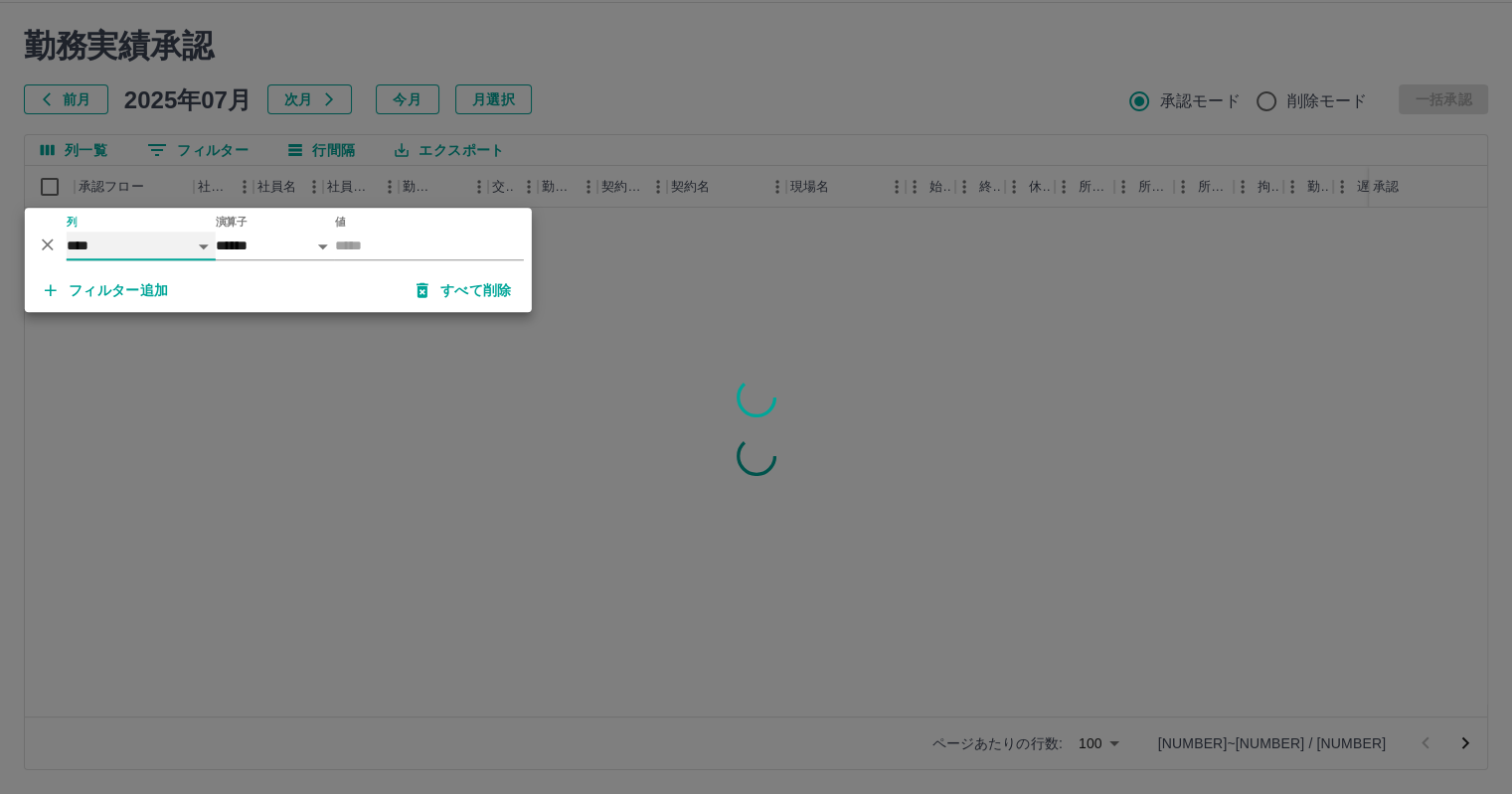 scroll, scrollTop: 0, scrollLeft: 0, axis: both 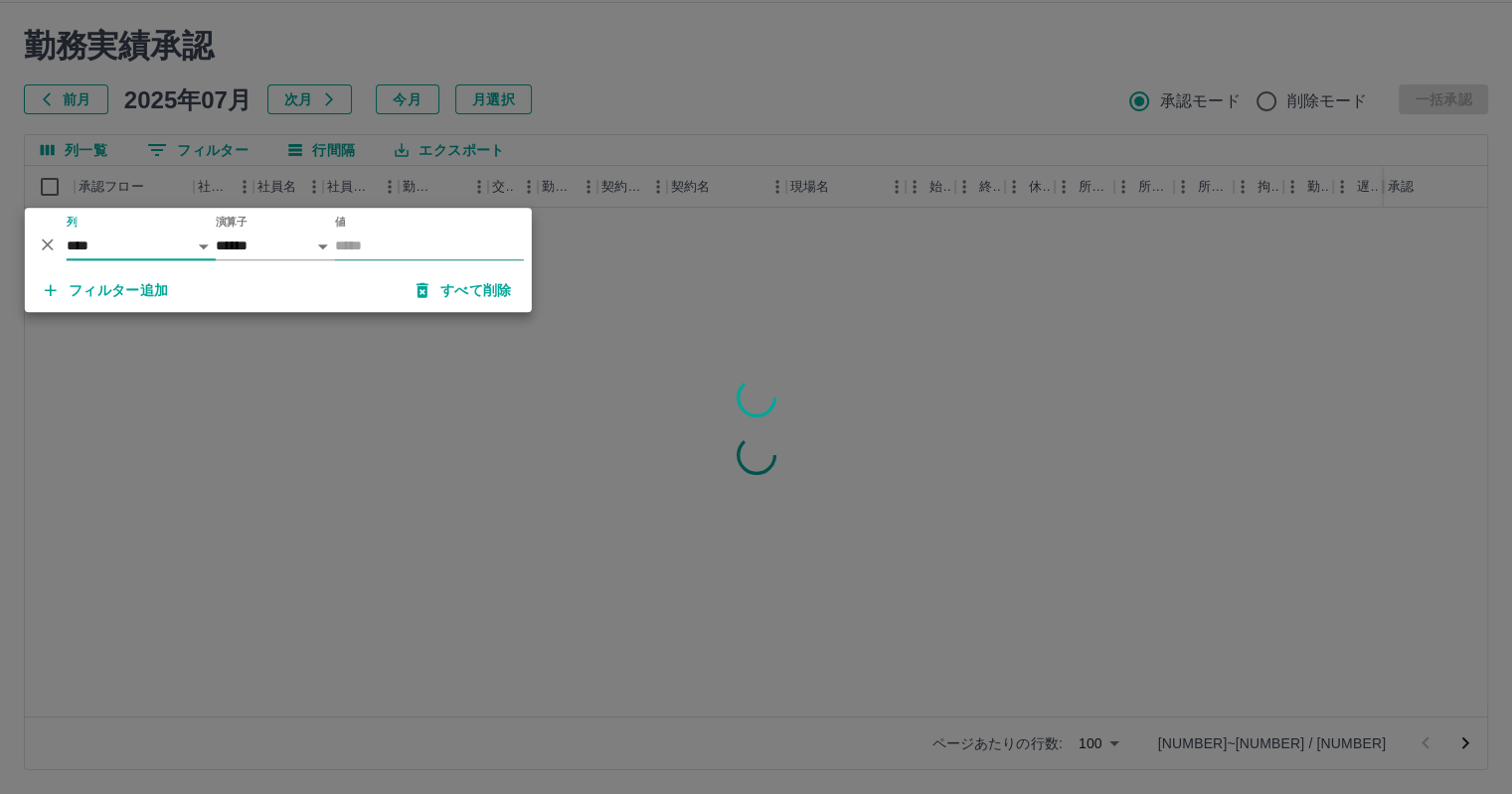 click on "値" at bounding box center [429, 245] 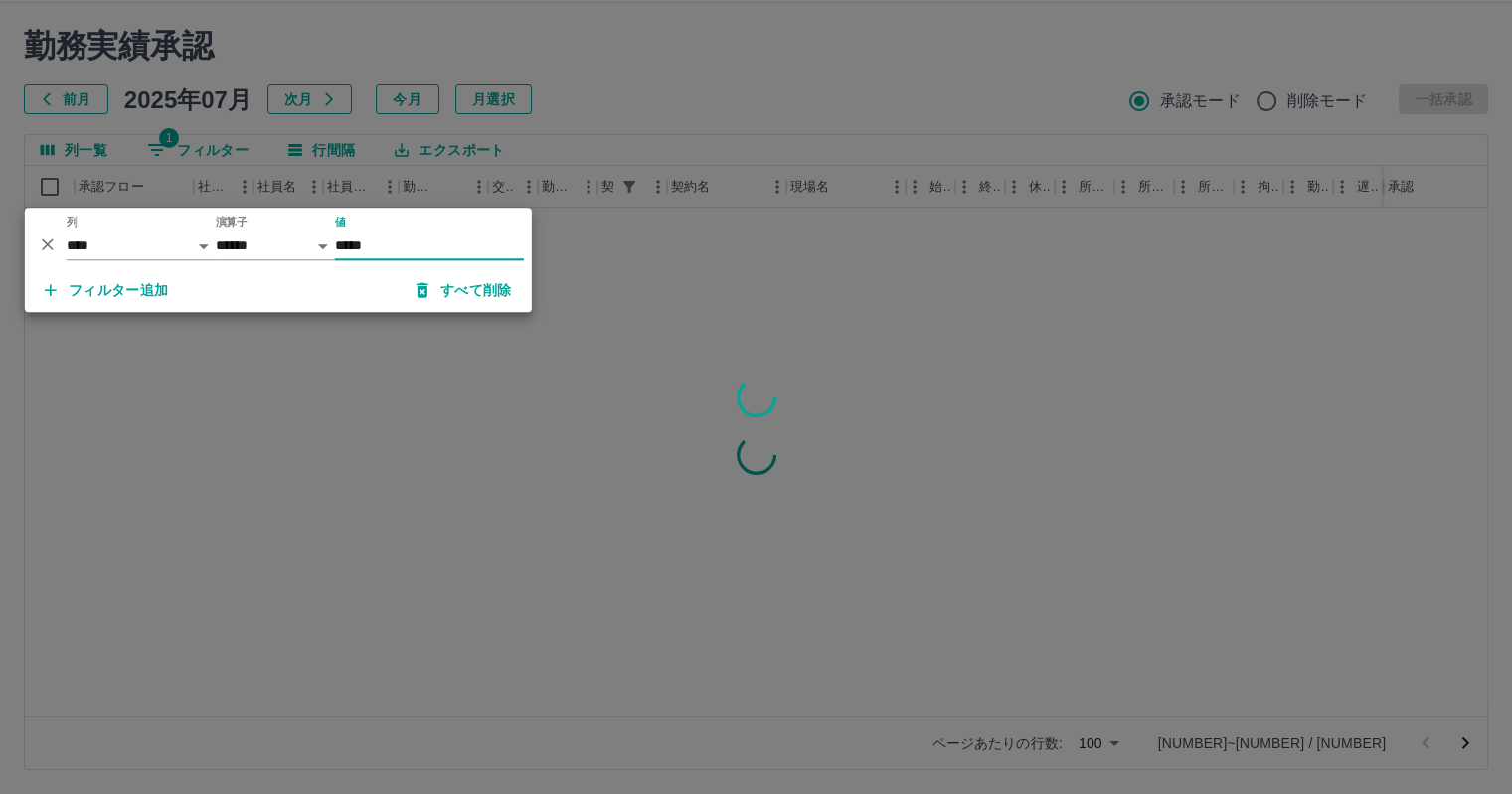 type on "*****" 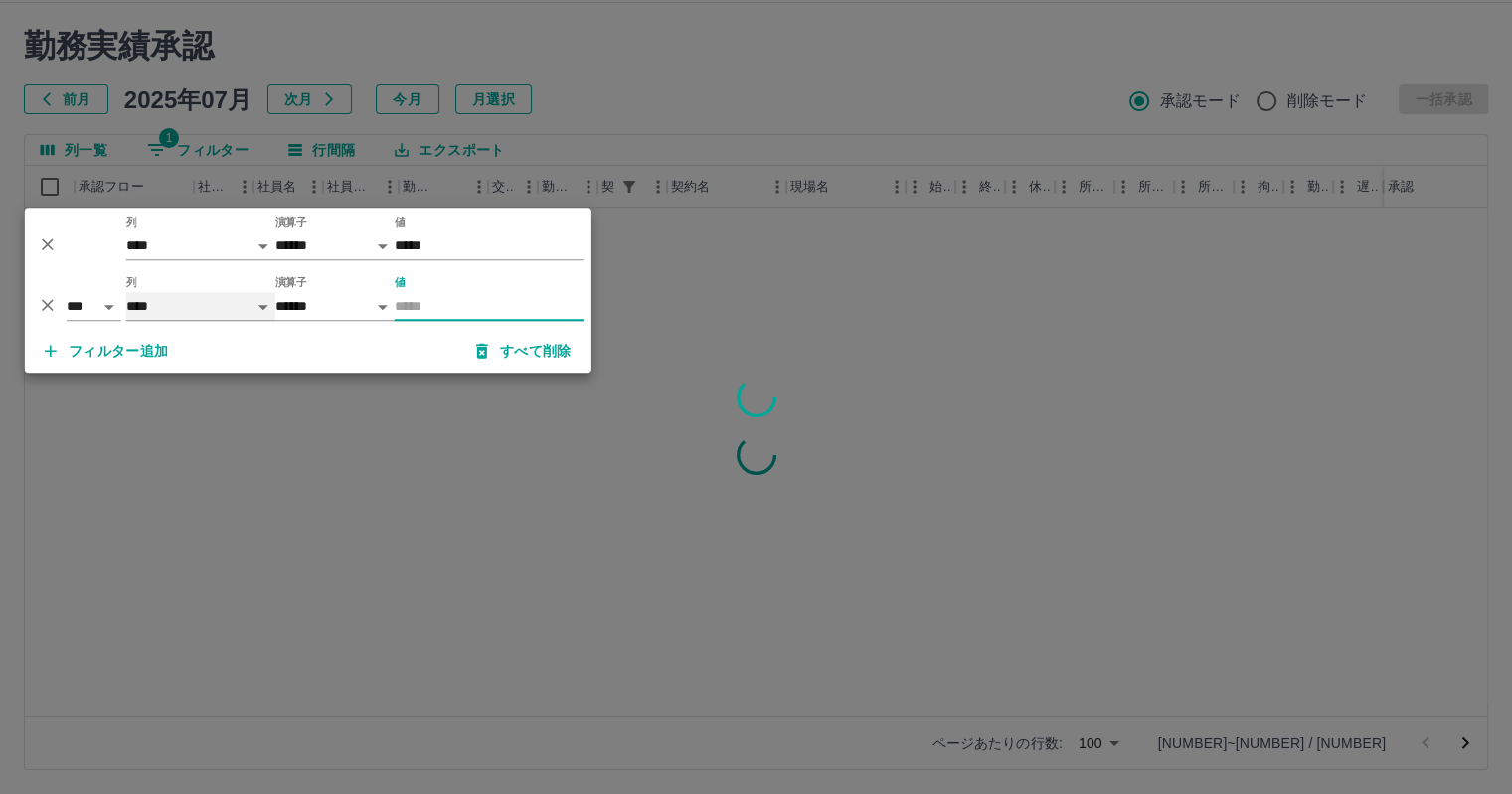 click on "**** *** **** *** *** **** ***** *** *** ** ** ** **** **** **** ** ** *** **** *****" at bounding box center [201, 306] 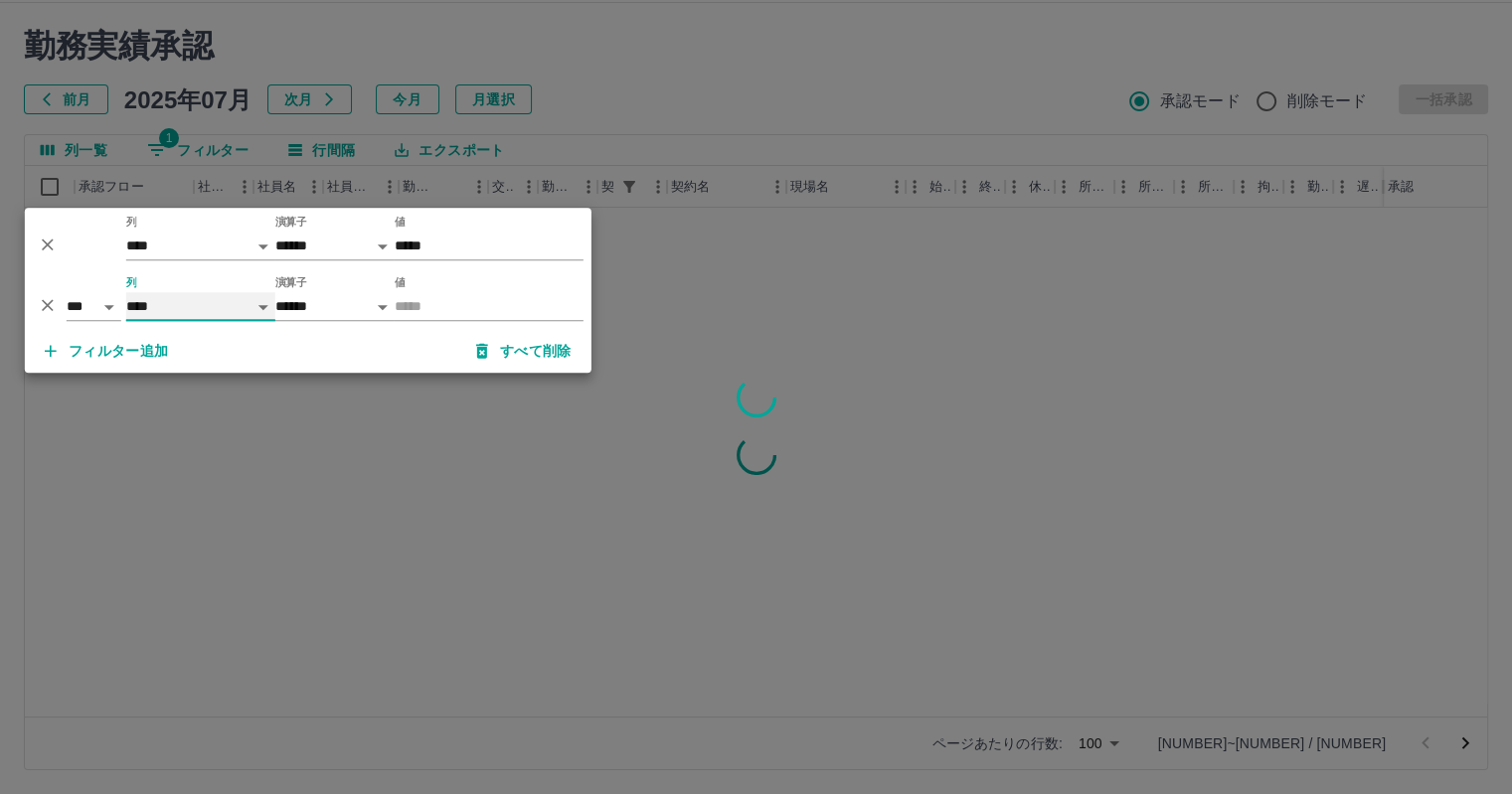 click on "**** *** **** *** *** **** ***** *** *** ** ** ** **** **** **** ** ** *** **** *****" at bounding box center (201, 306) 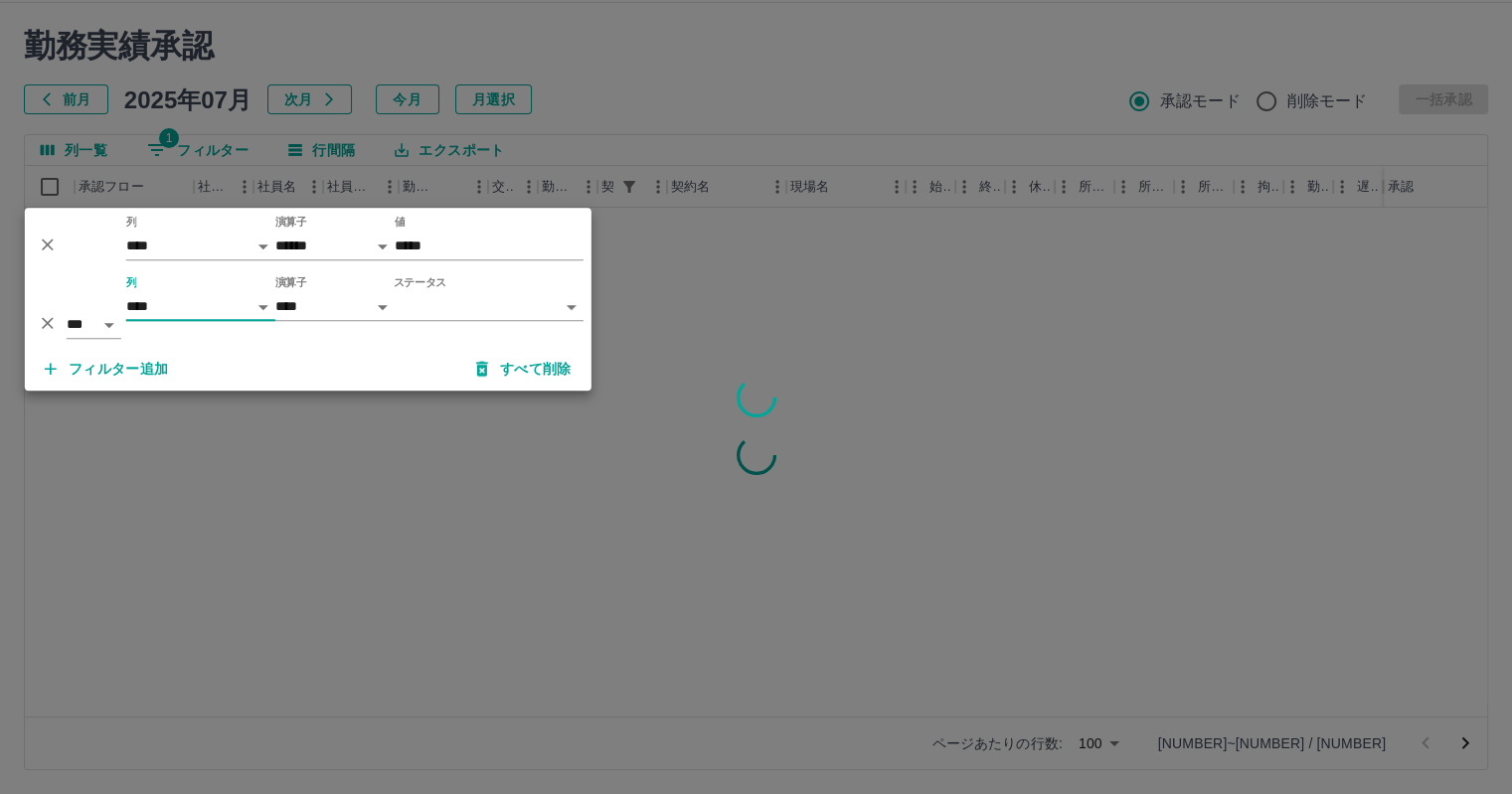 click on "SDH勤怠 [LAST] [FIRST] 勤務実績承認 前月 2025年07月 次月 今月 月選択 承認モード 削除モード 一括承認 列一覧 1 フィルター 行間隔 エクスポート 承認フロー 社員番号 社員名 社員区分 勤務日 交通費 勤務区分 契約コード 契約名 現場名 始業 終業 休憩 所定開始 所定終業 所定休憩 拘束 勤務 遅刻等 コメント ステータス 承認 ページあたりの行数: 100 *** 1～100 / 2358 SDH勤怠 *** ** 列 **** *** **** *** *** **** ***** *** *** ** ** ** **** **** **** ** ** *** **** ***** 演算子 ****** ******* 値 ***** *** ** 列 **** *** **** *** *** **** ***** *** *** ** ** ** **** **** **** ** ** *** **** ***** 演算子 **** ****** ステータス ​ ********* フィルター追加 すべて削除" at bounding box center (756, 374) 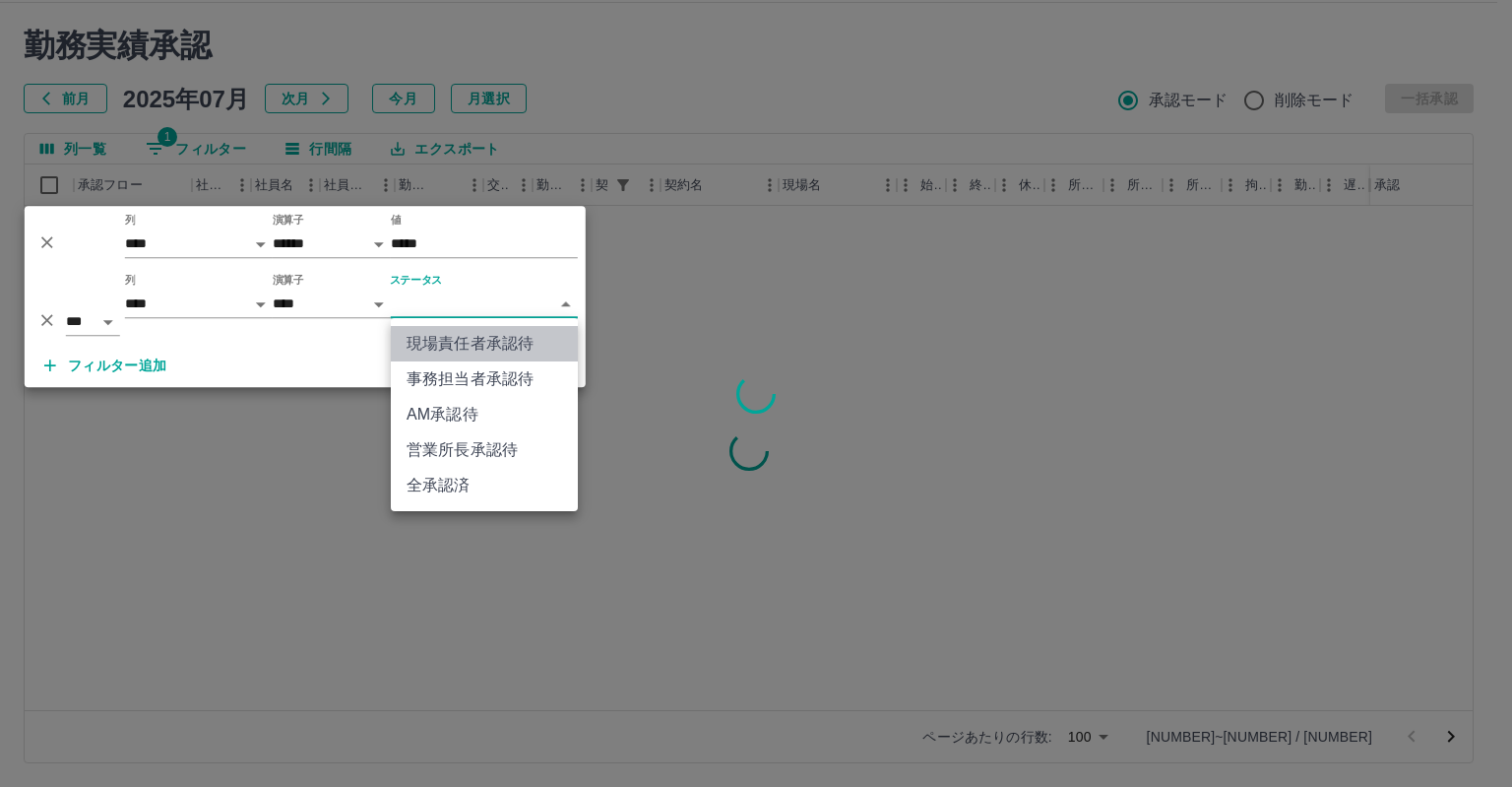 click on "現場責任者承認待" at bounding box center (484, 344) 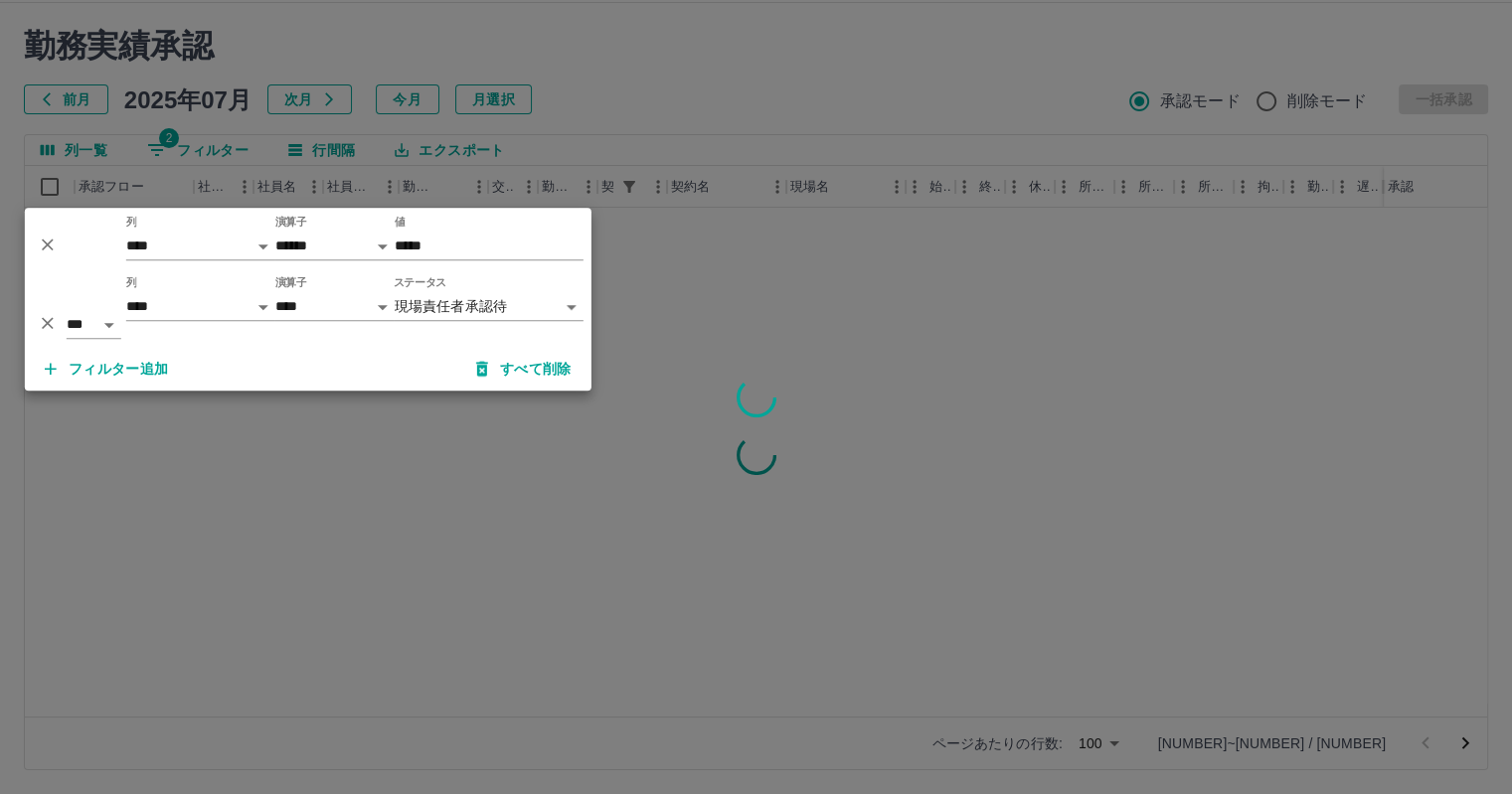 click at bounding box center [756, 397] 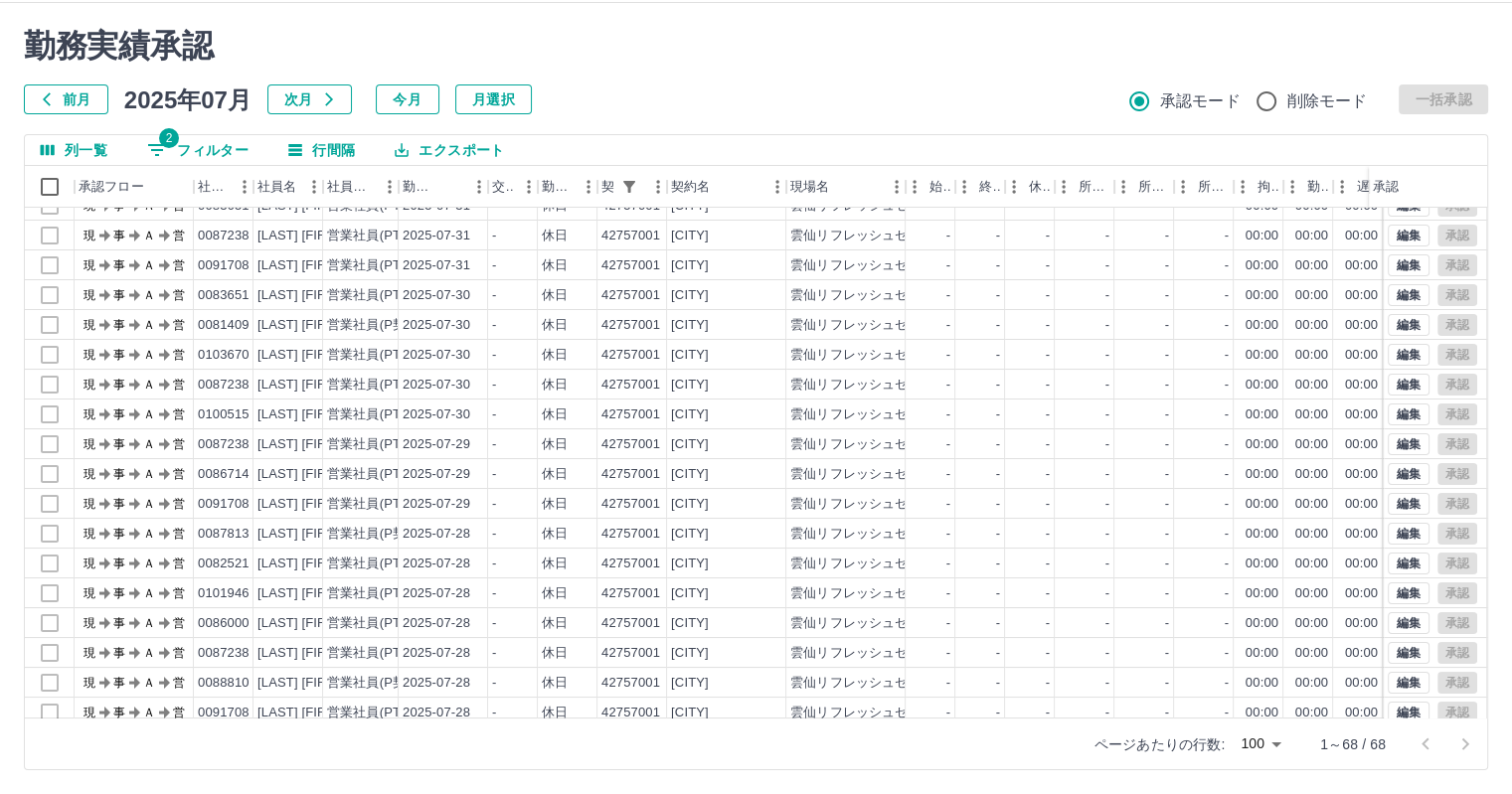 scroll, scrollTop: 0, scrollLeft: 0, axis: both 